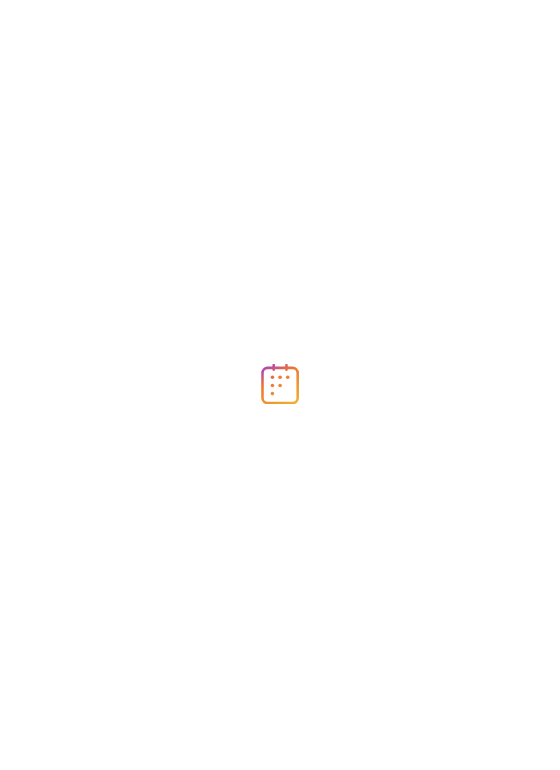 scroll, scrollTop: 0, scrollLeft: 0, axis: both 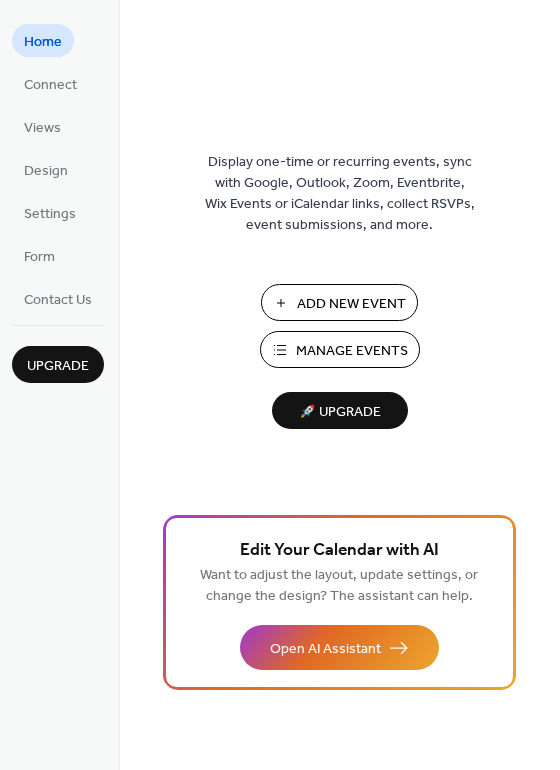 click on "Manage Events" at bounding box center (352, 351) 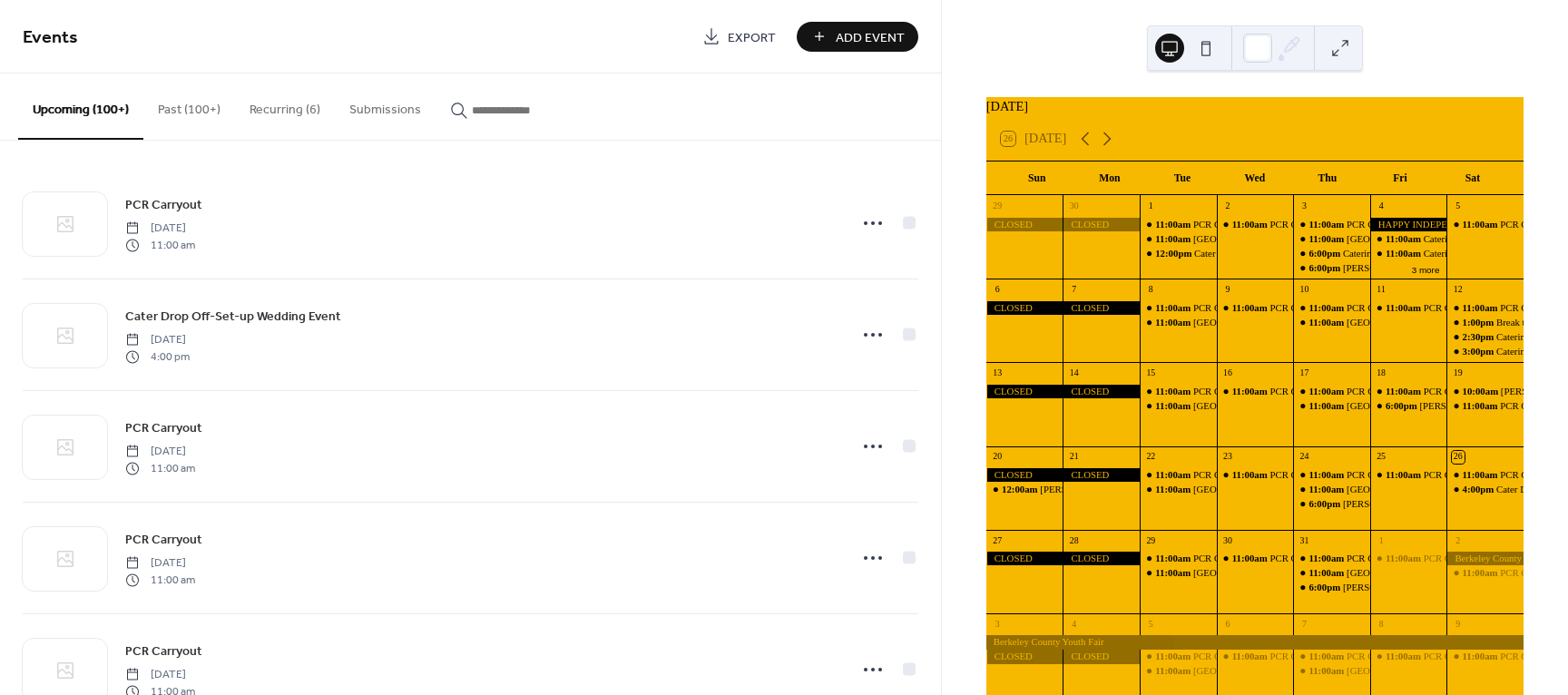 scroll, scrollTop: 0, scrollLeft: 0, axis: both 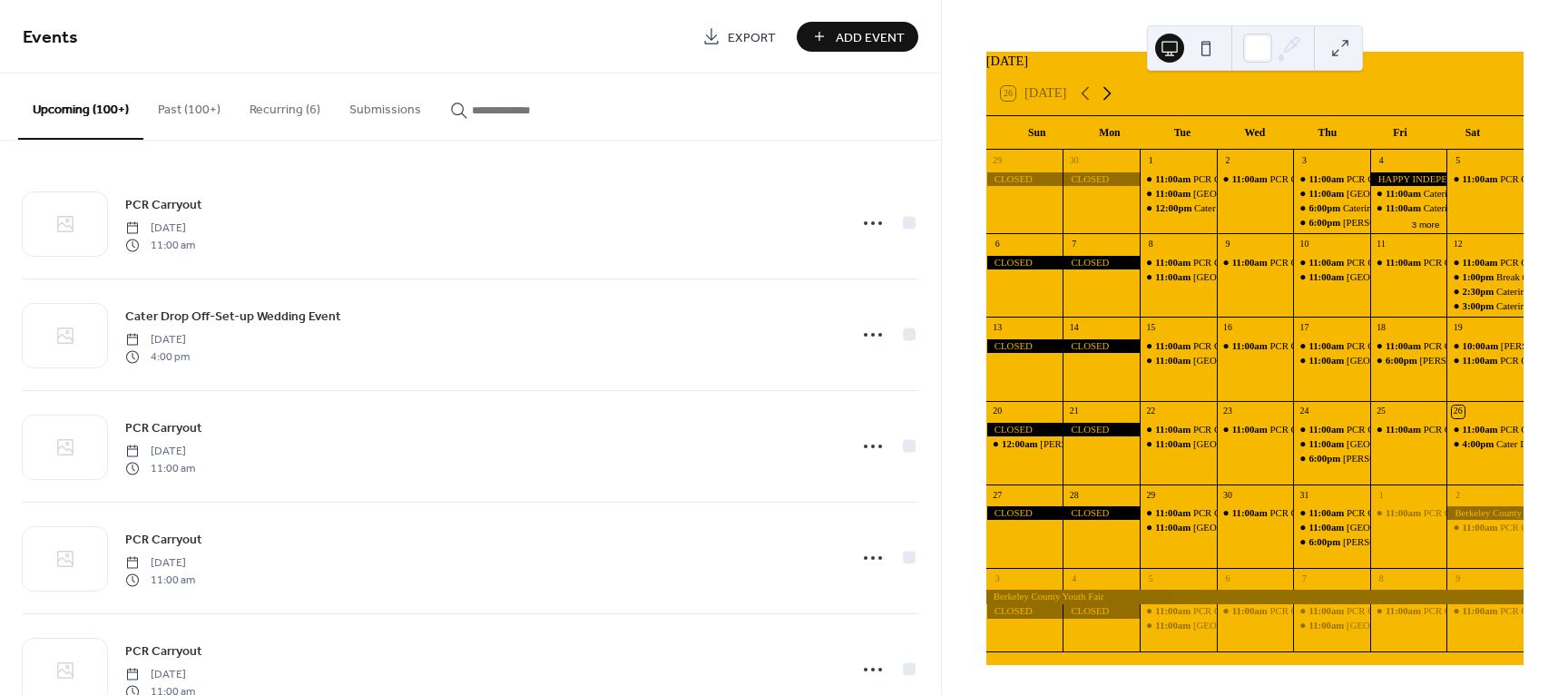 click 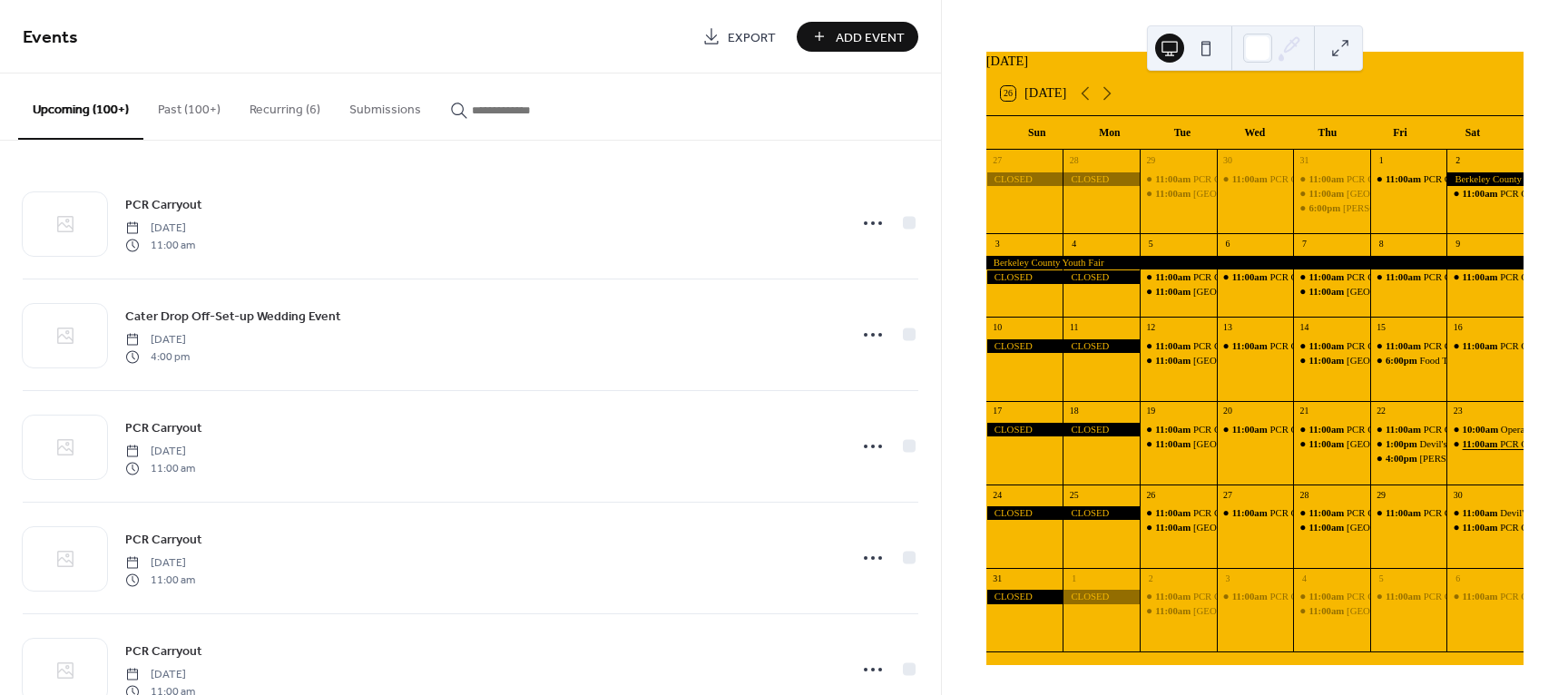click on "11:00am" at bounding box center (1482, 444) 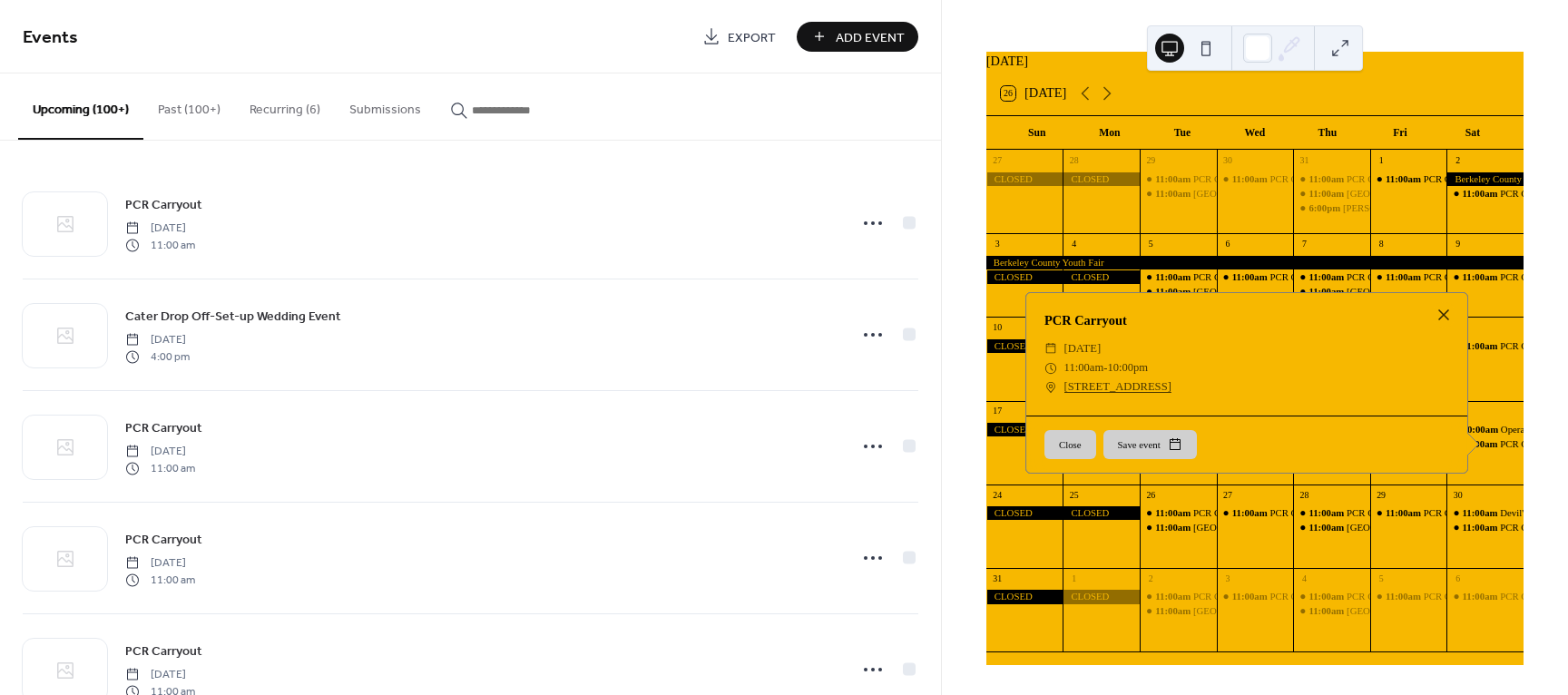 click on "16 11:00am PCR Carryout" at bounding box center [1485, 358] 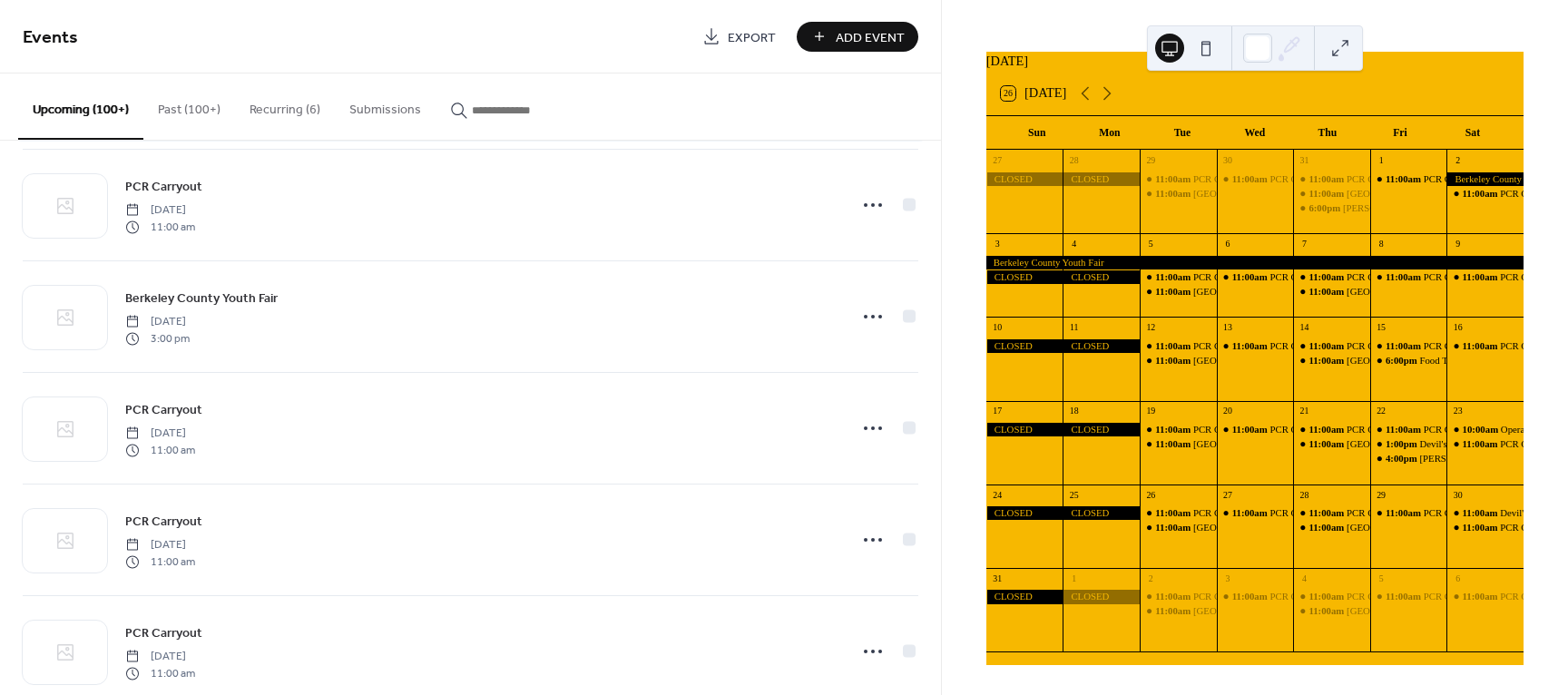 scroll, scrollTop: 817, scrollLeft: 0, axis: vertical 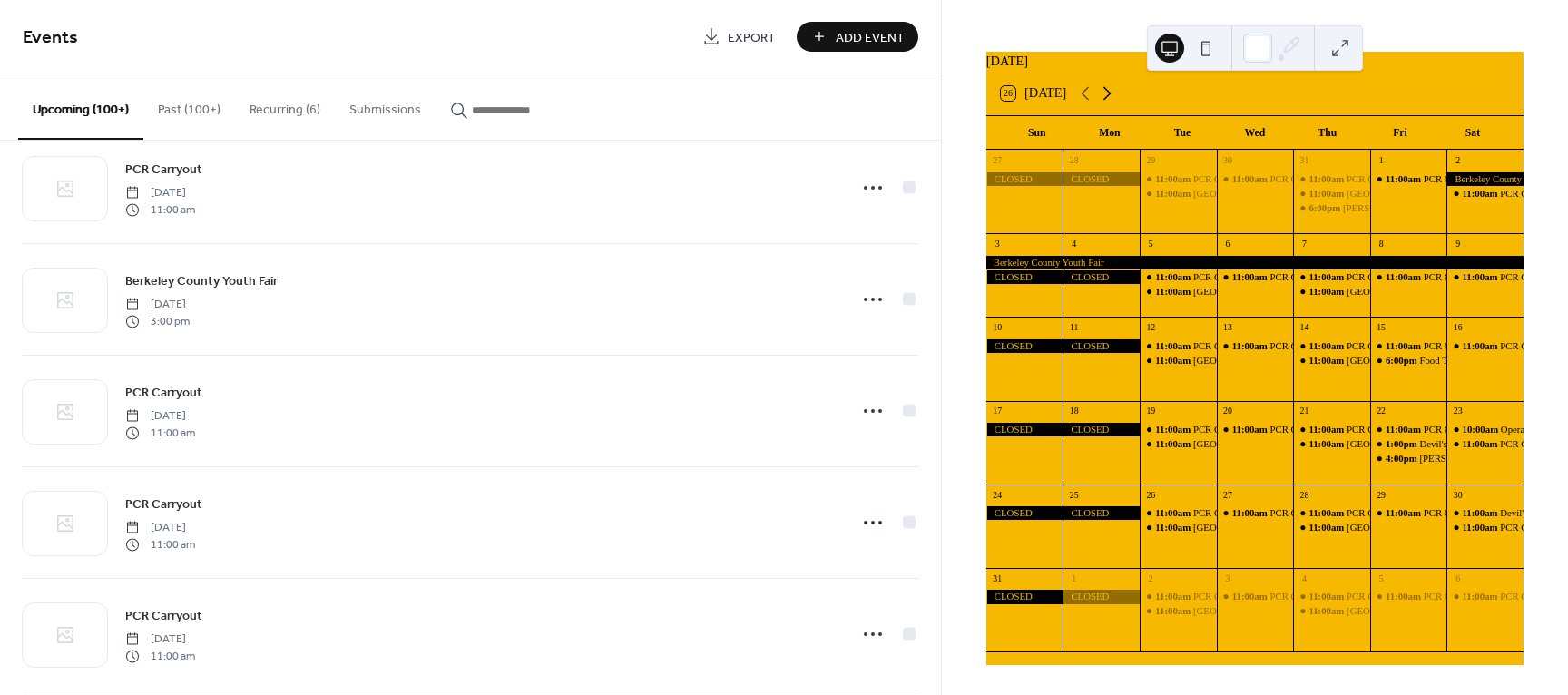 click 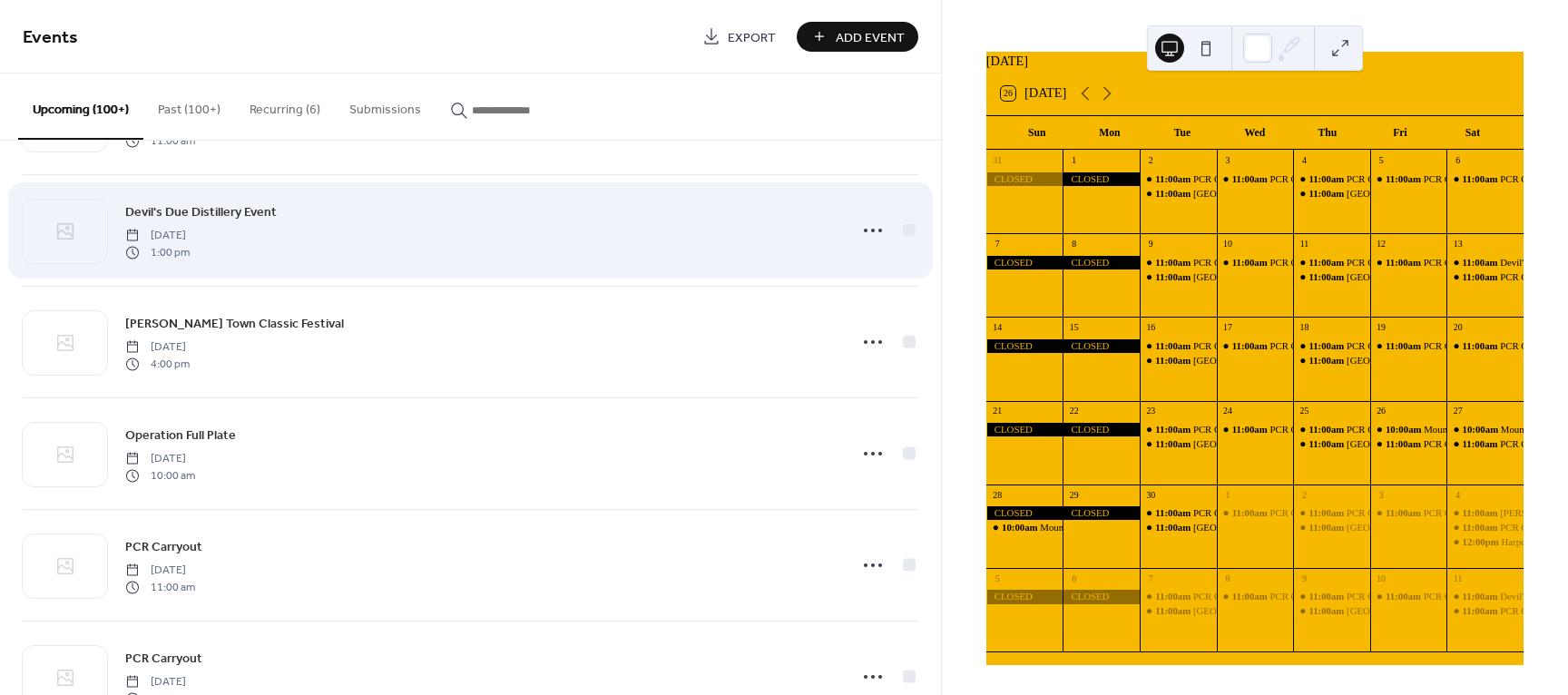 scroll, scrollTop: 2722, scrollLeft: 0, axis: vertical 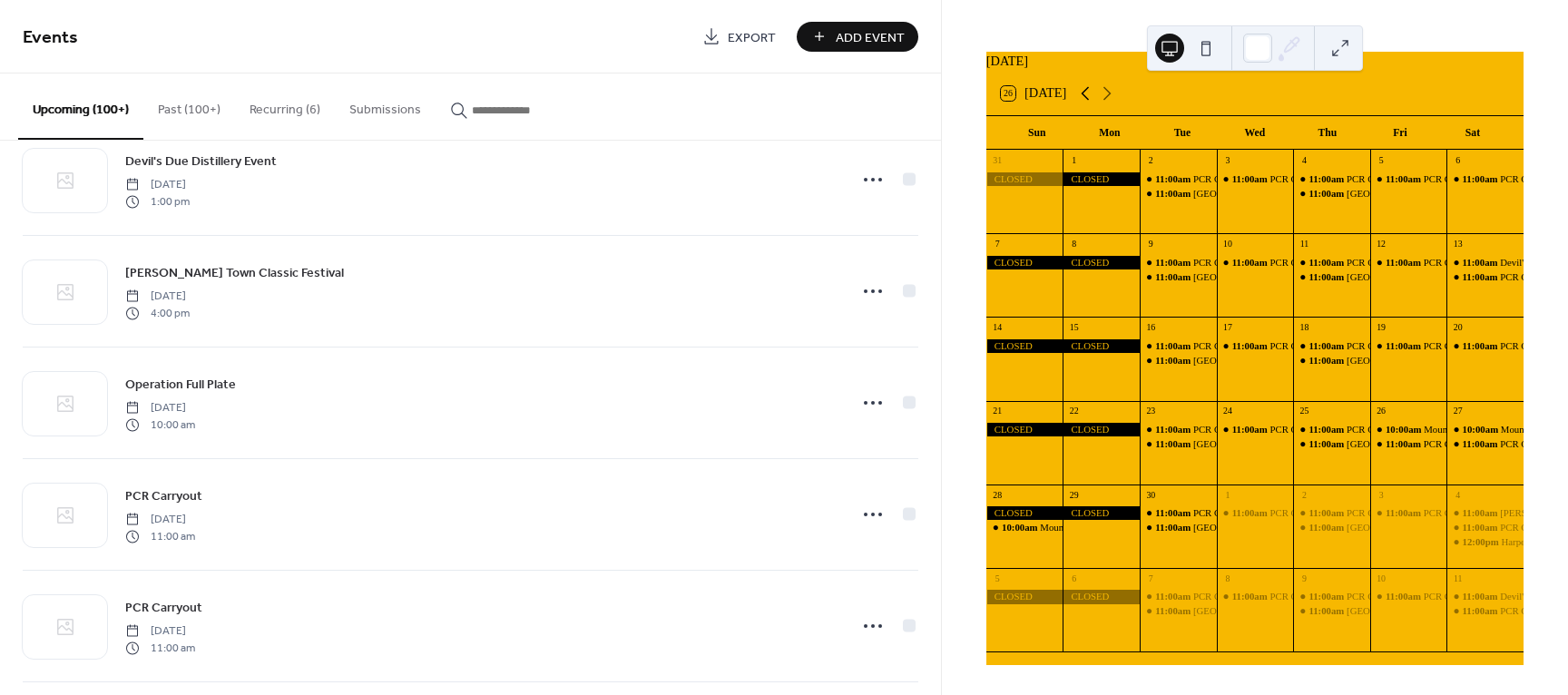 click 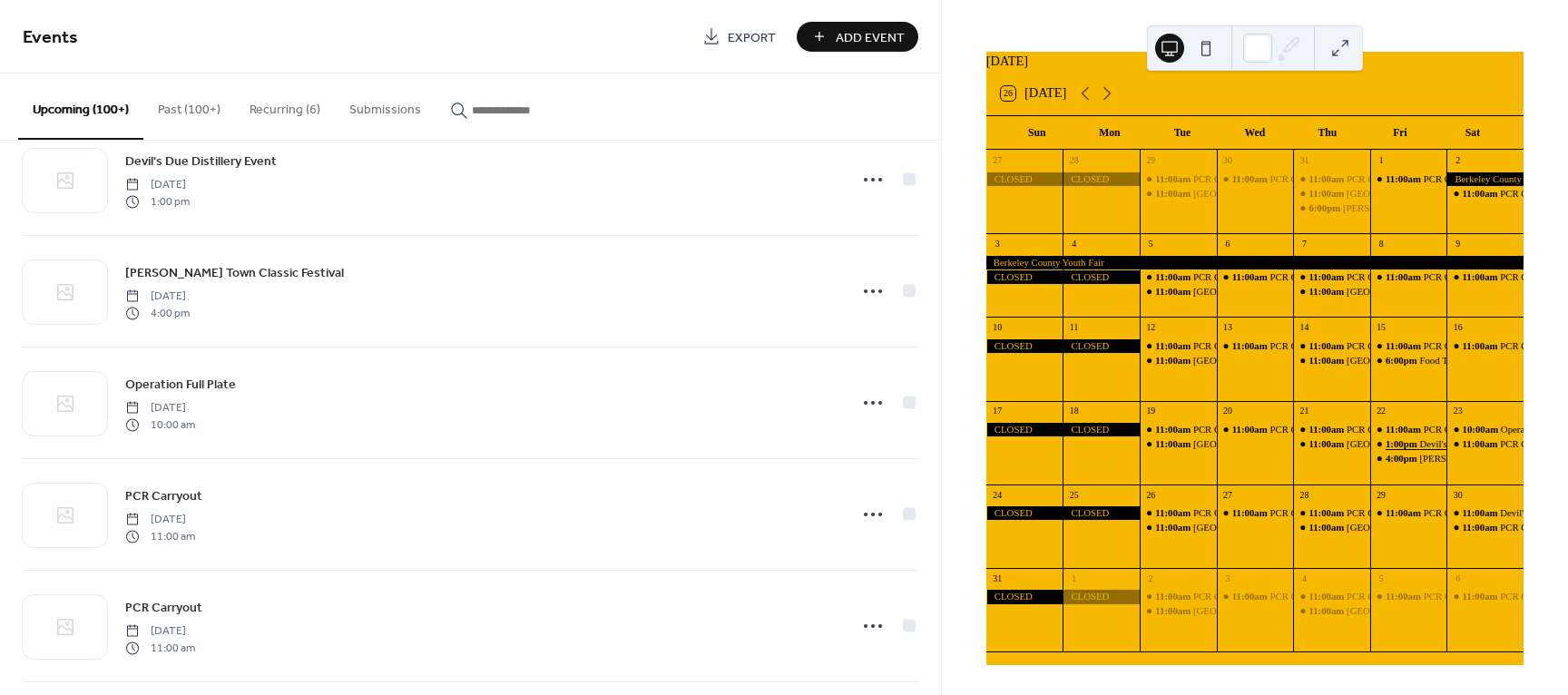 click on "1:00pm" at bounding box center [1403, 444] 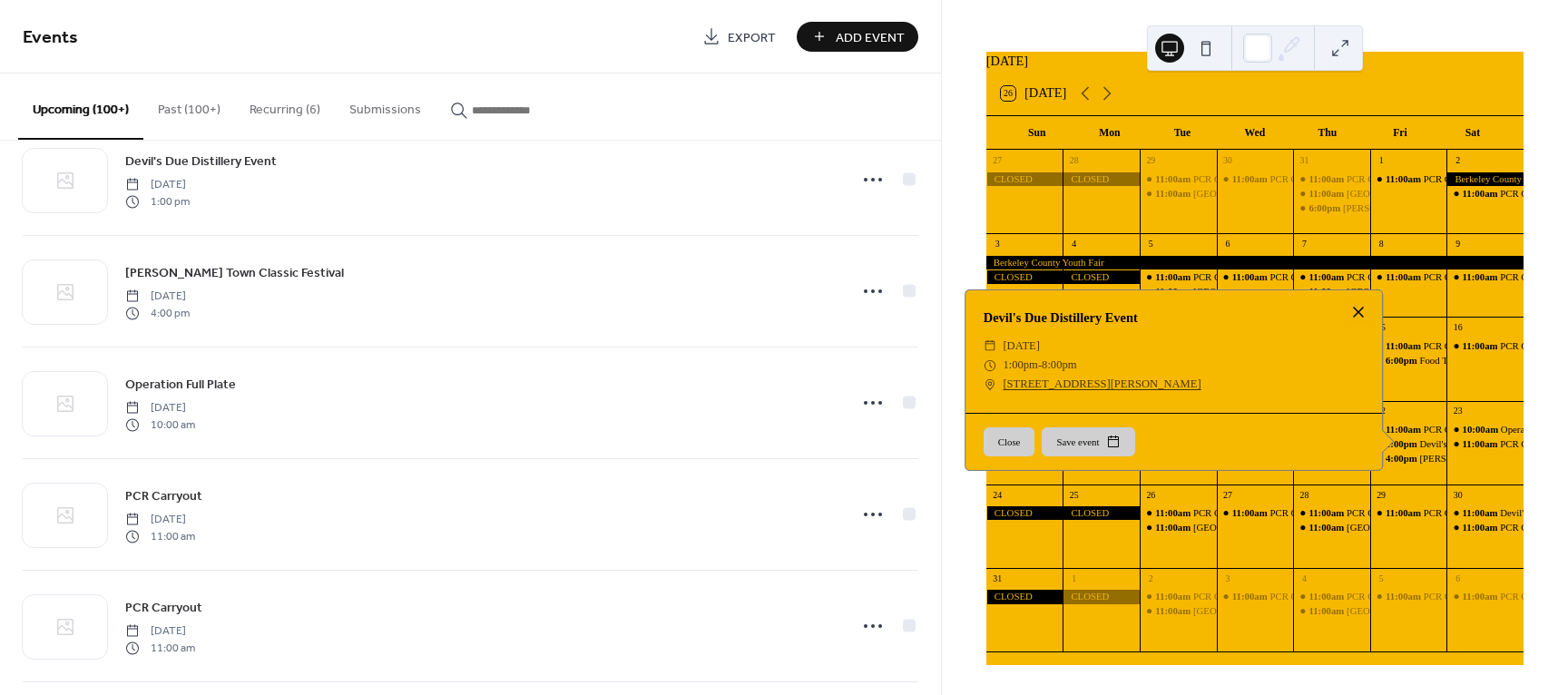 click at bounding box center (1358, 312) 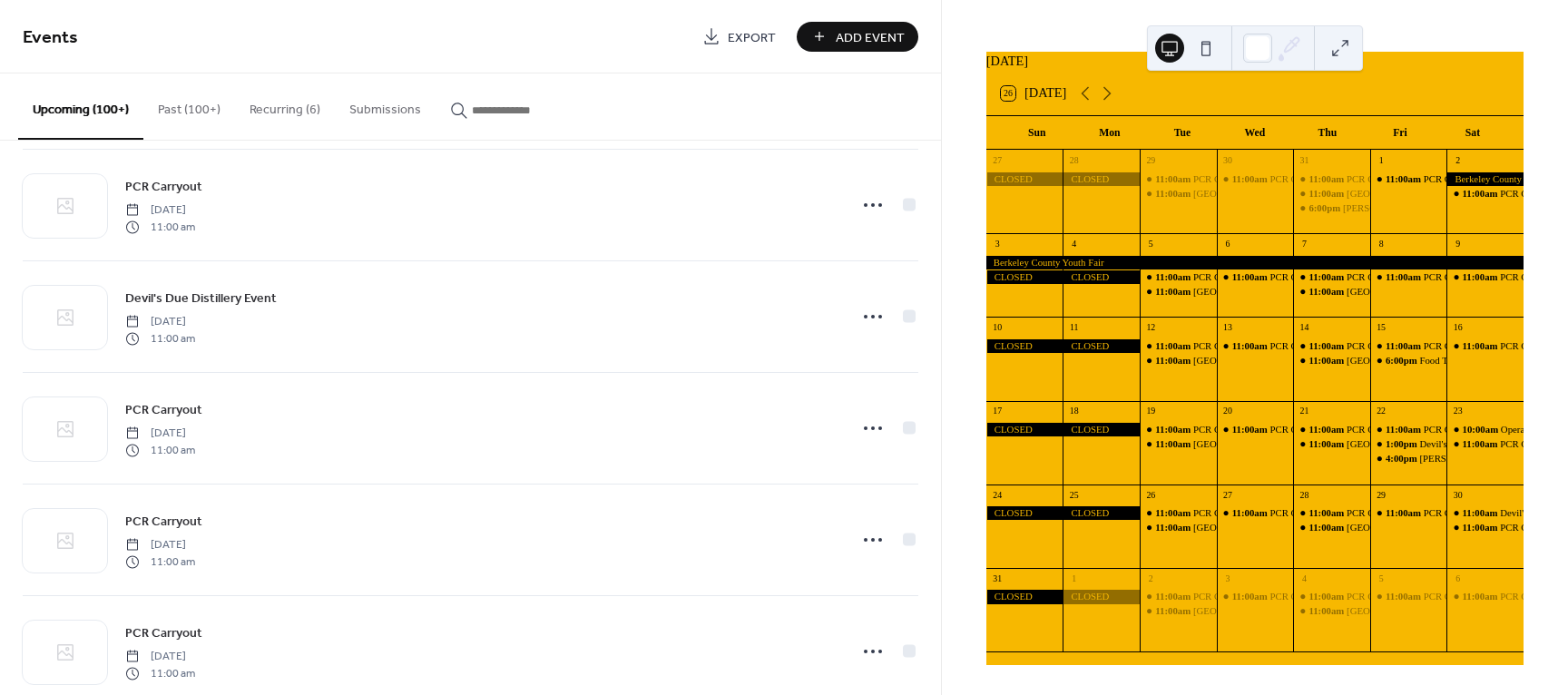 scroll, scrollTop: 3482, scrollLeft: 0, axis: vertical 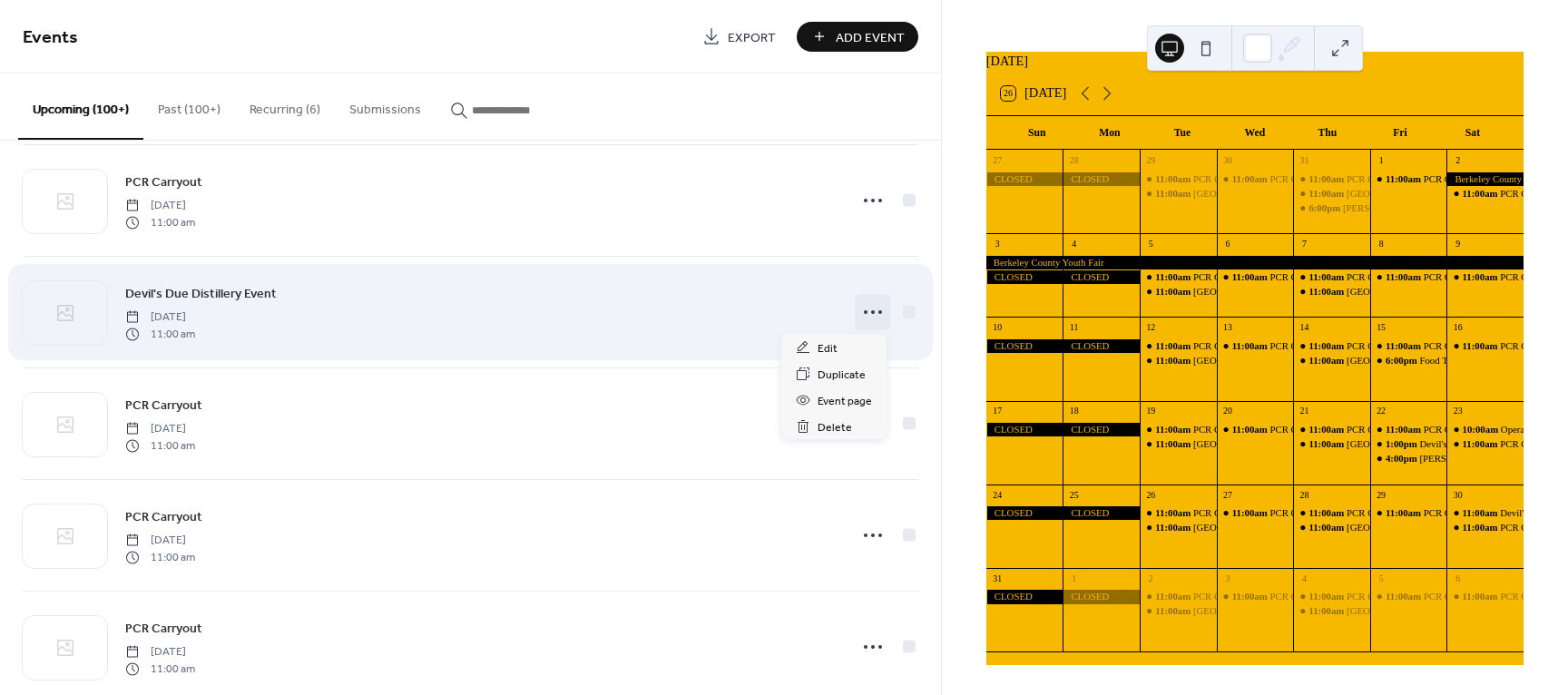 click 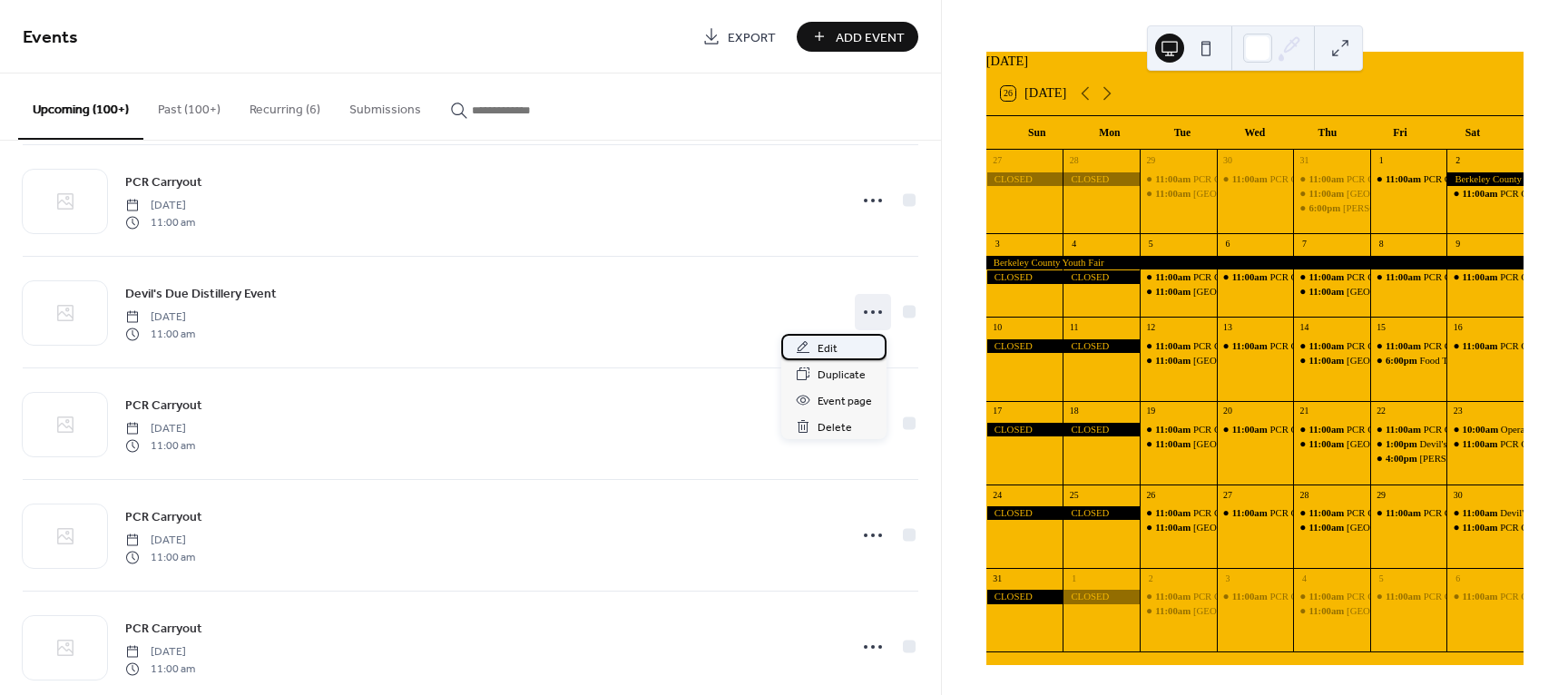 click on "Edit" at bounding box center (828, 348) 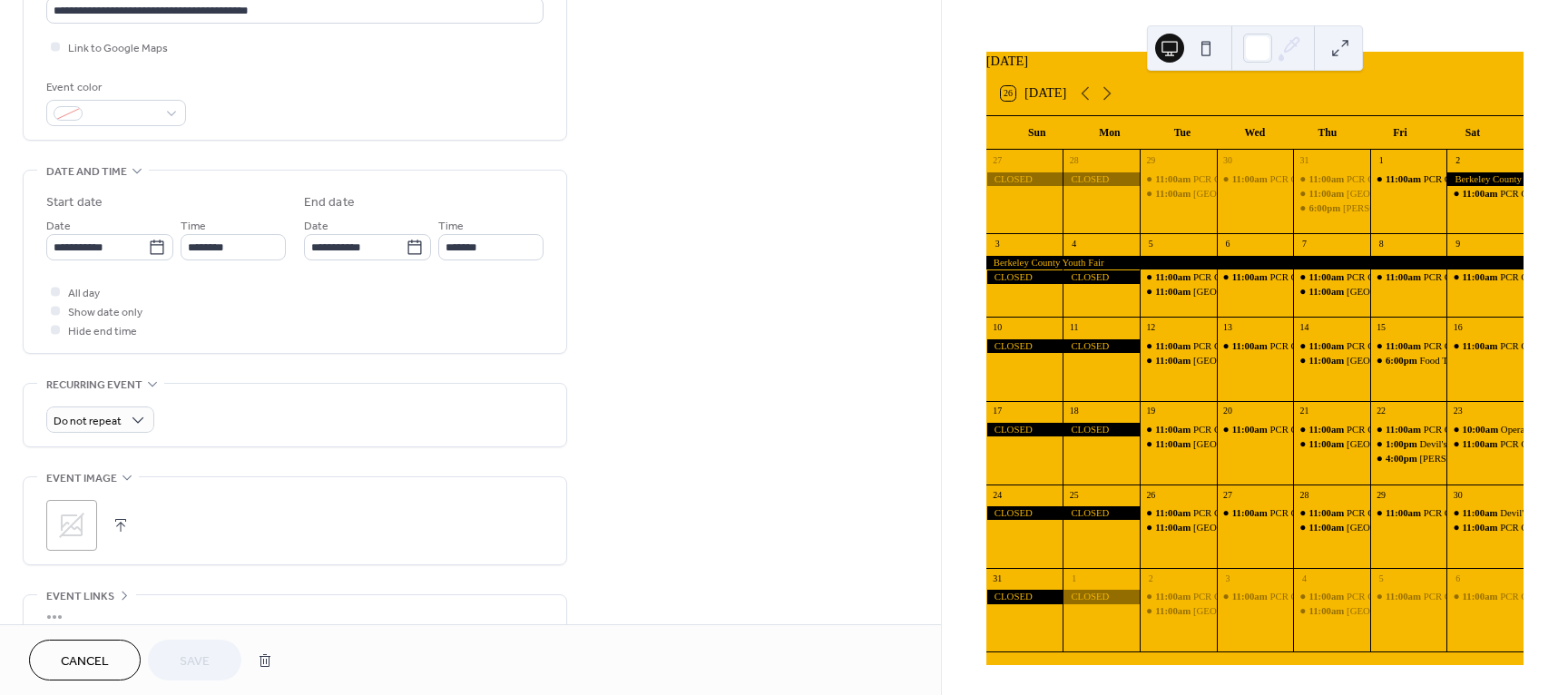 scroll, scrollTop: 454, scrollLeft: 0, axis: vertical 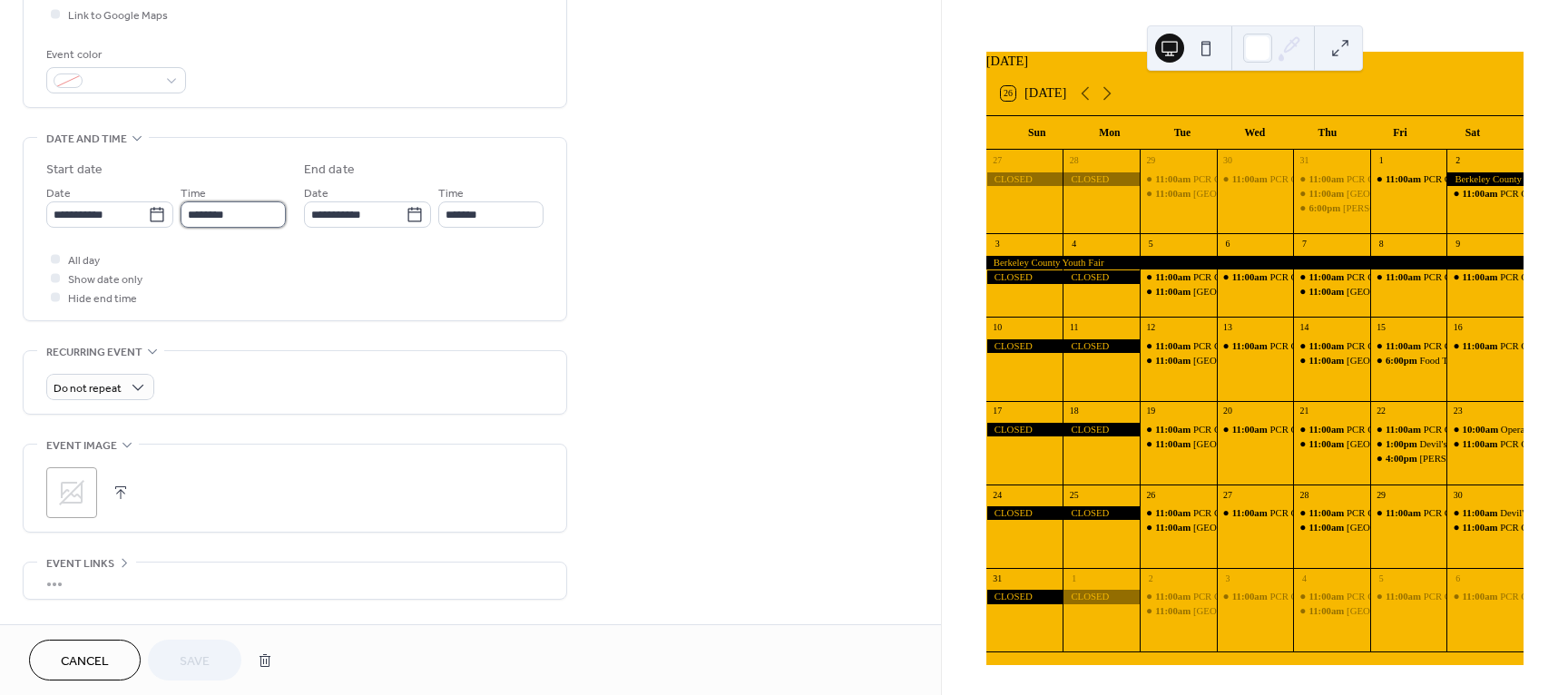 click on "********" at bounding box center [233, 214] 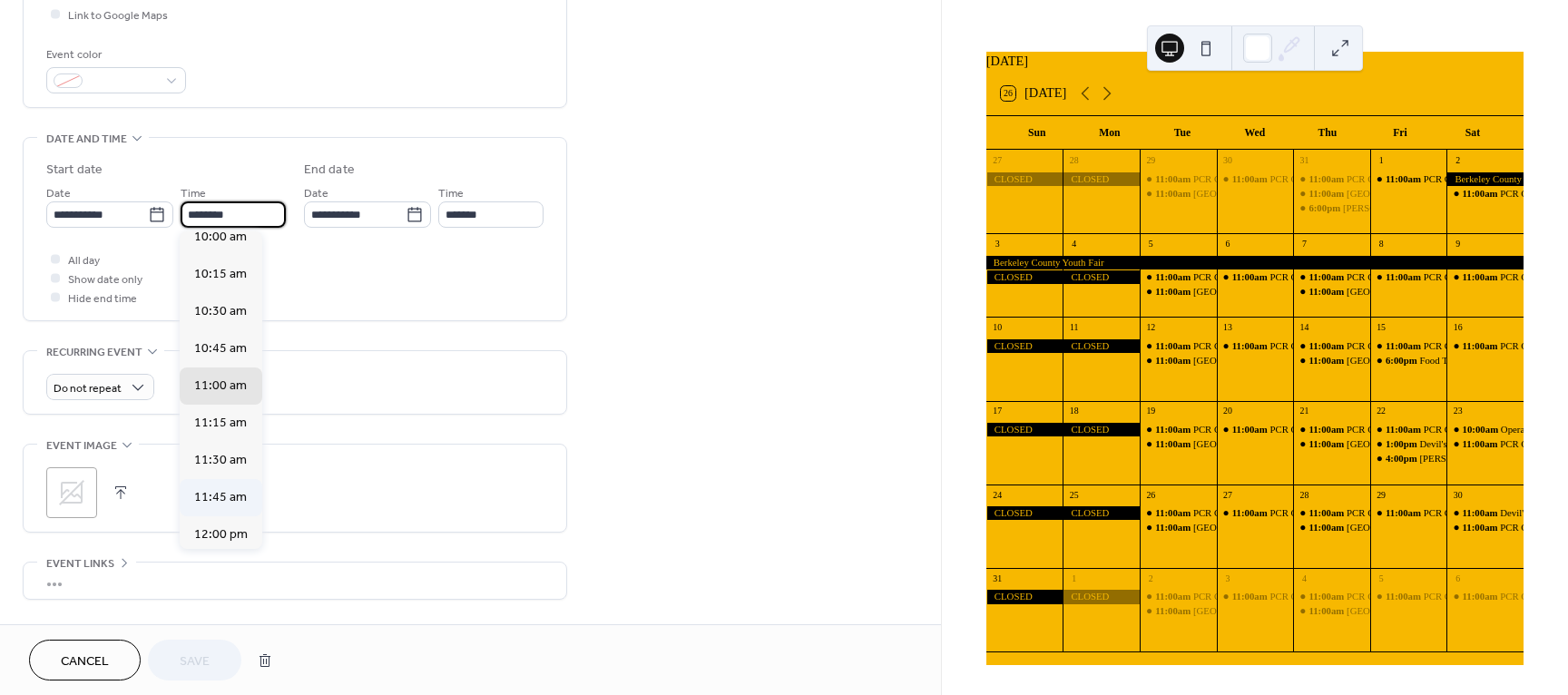 scroll, scrollTop: 1455, scrollLeft: 0, axis: vertical 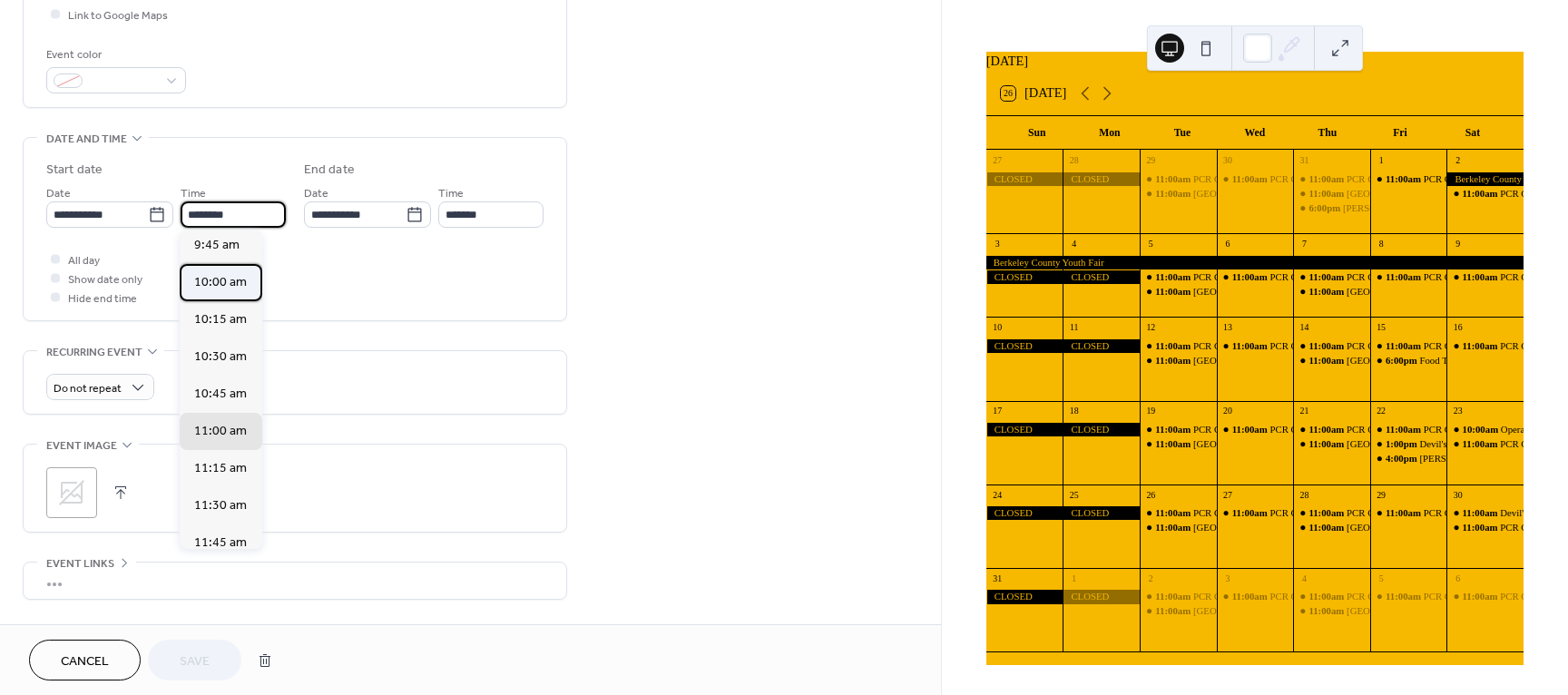 click on "10:00 am" at bounding box center [220, 282] 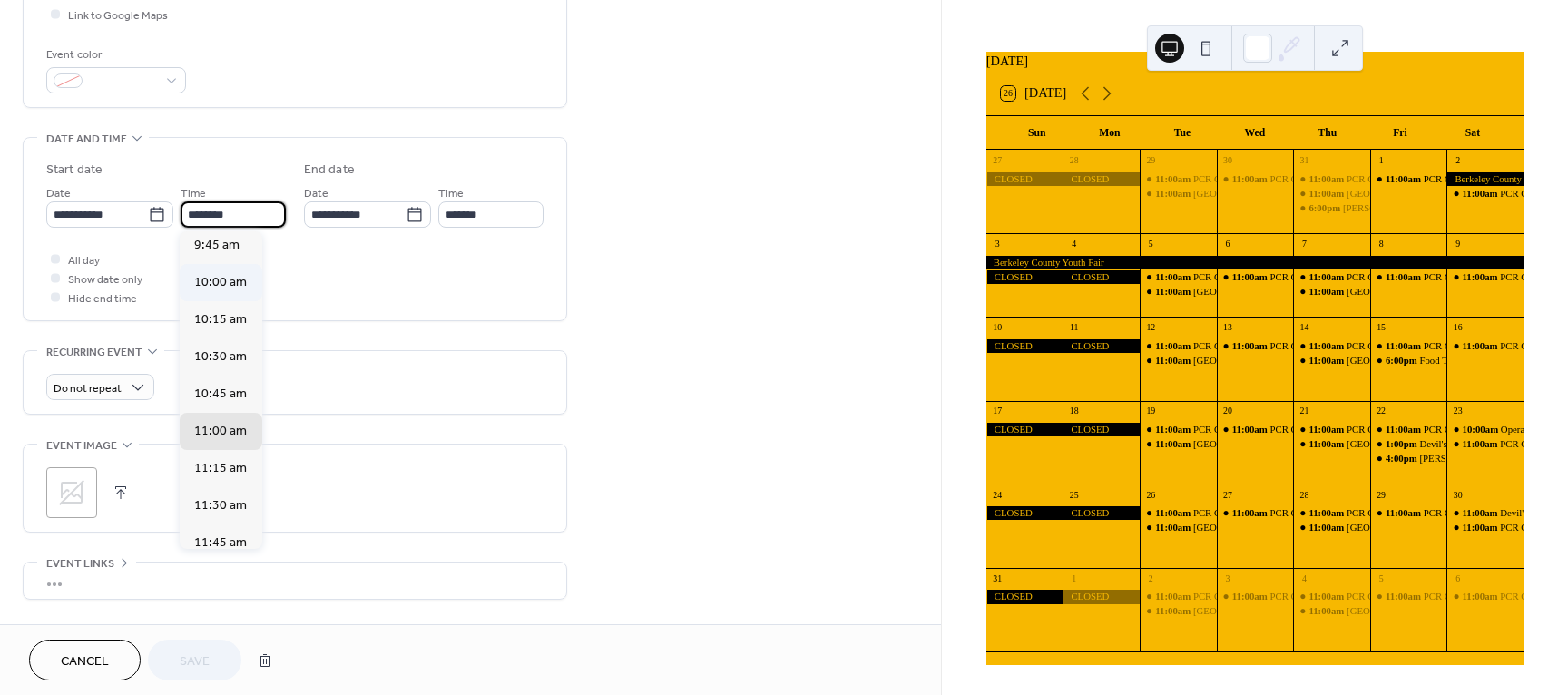 type on "********" 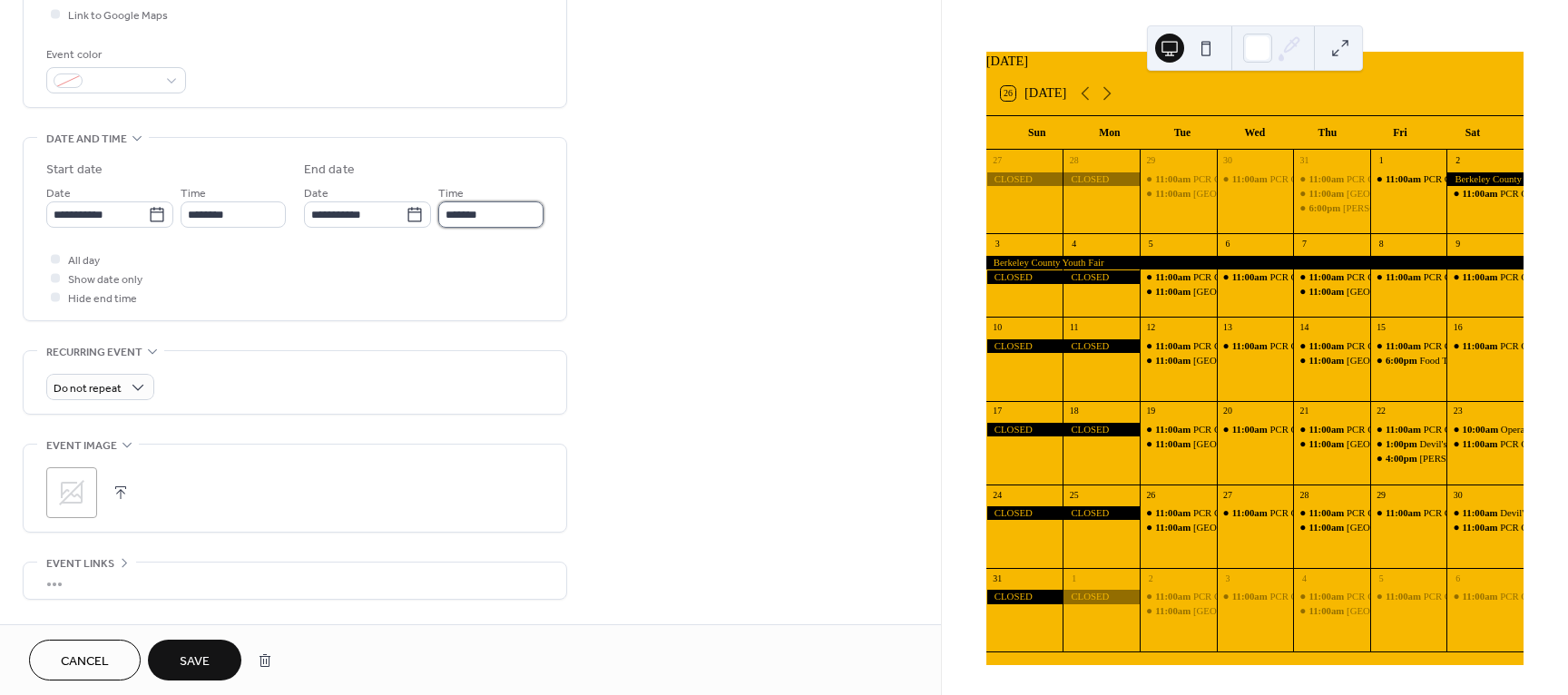 click on "*******" at bounding box center (491, 214) 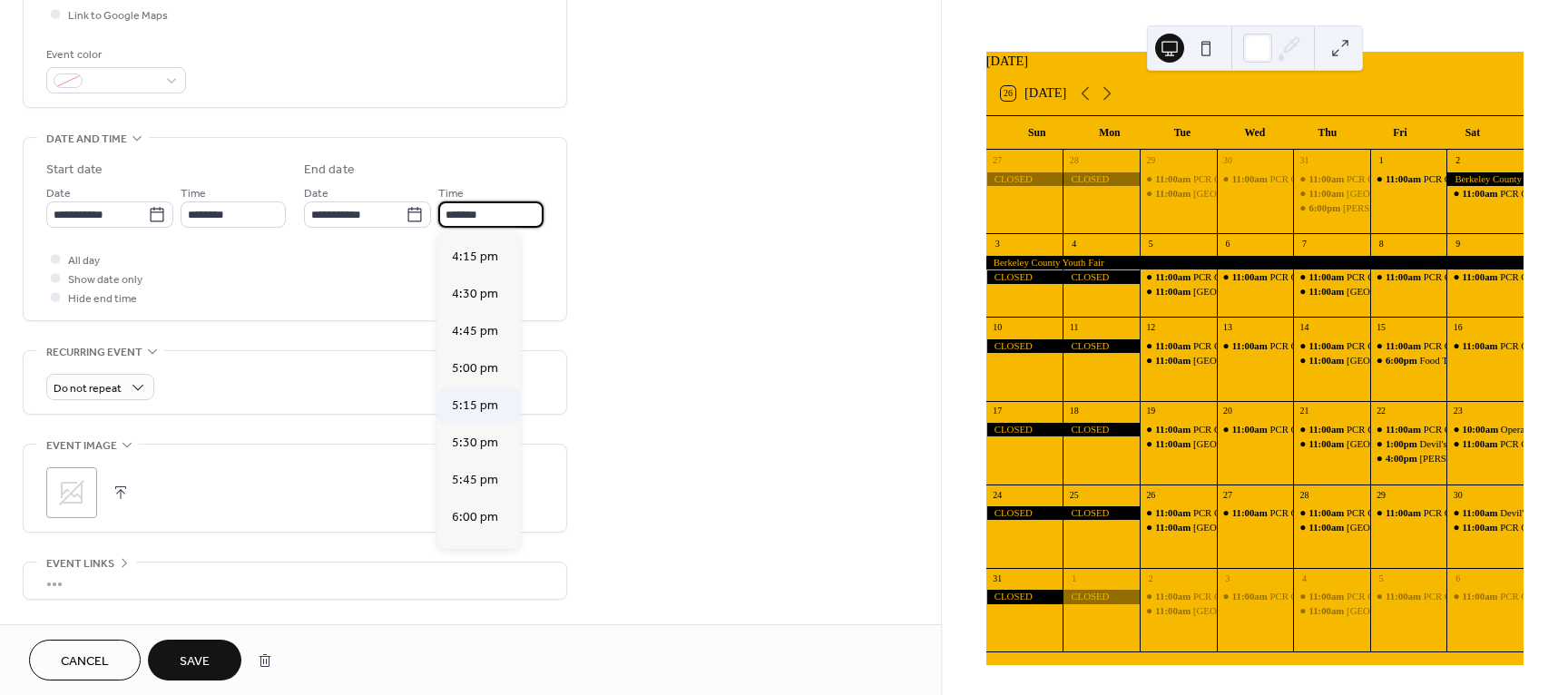 scroll, scrollTop: 888, scrollLeft: 0, axis: vertical 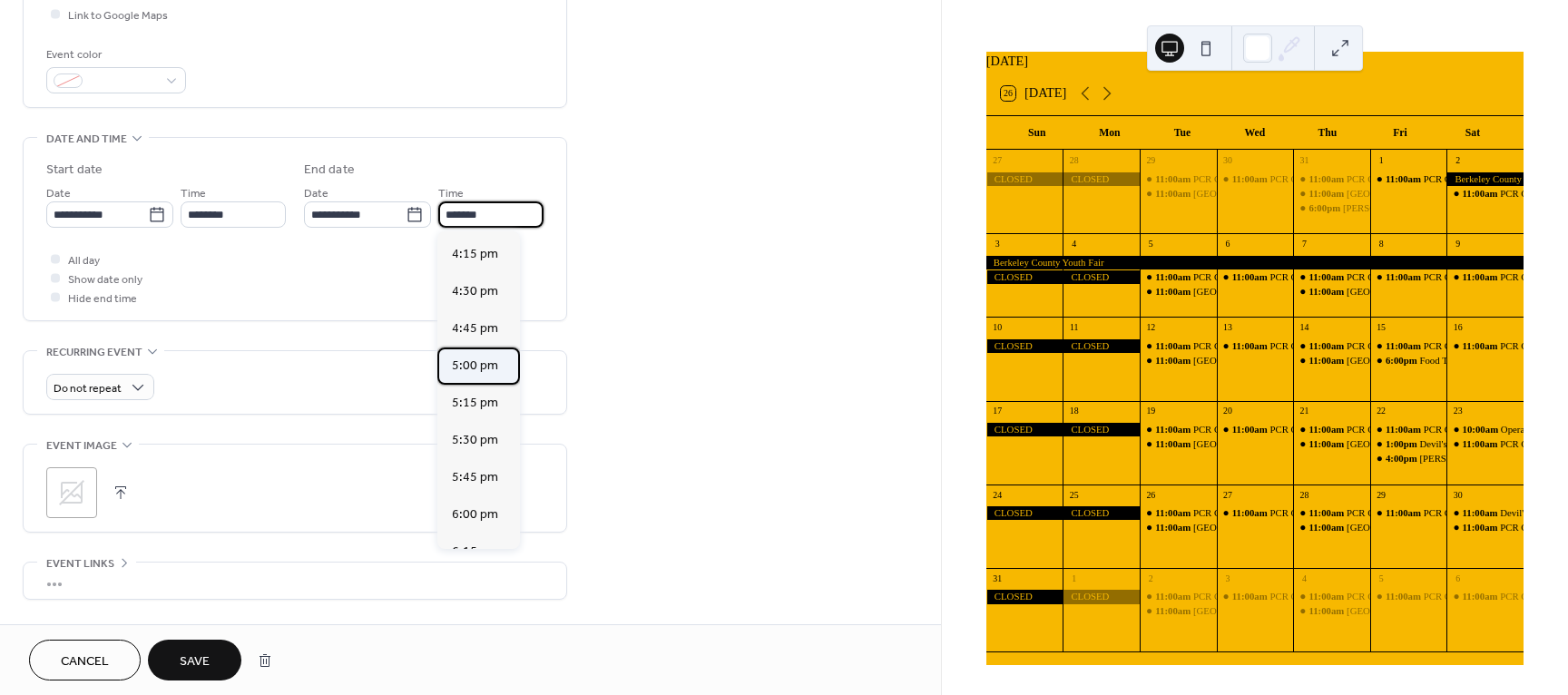 click on "5:00 pm" at bounding box center (475, 366) 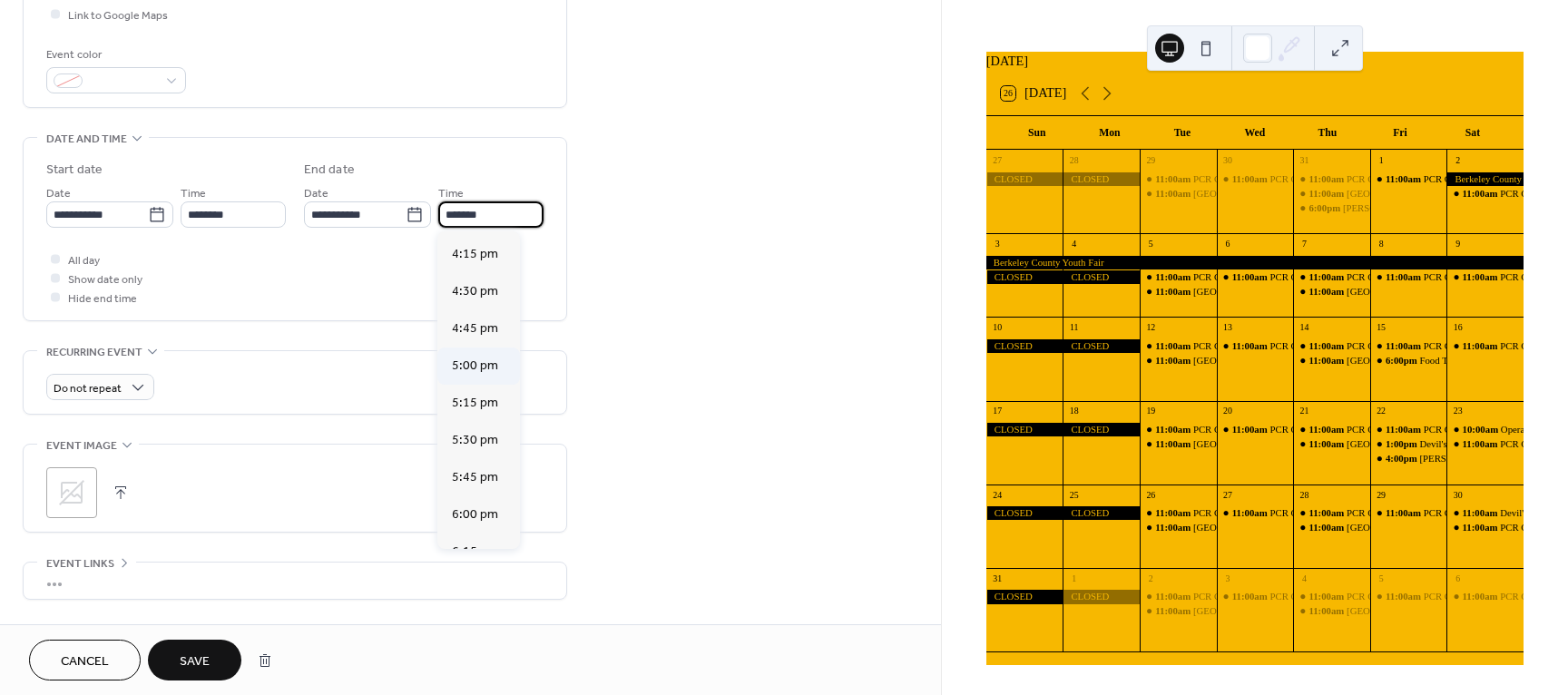 type on "*******" 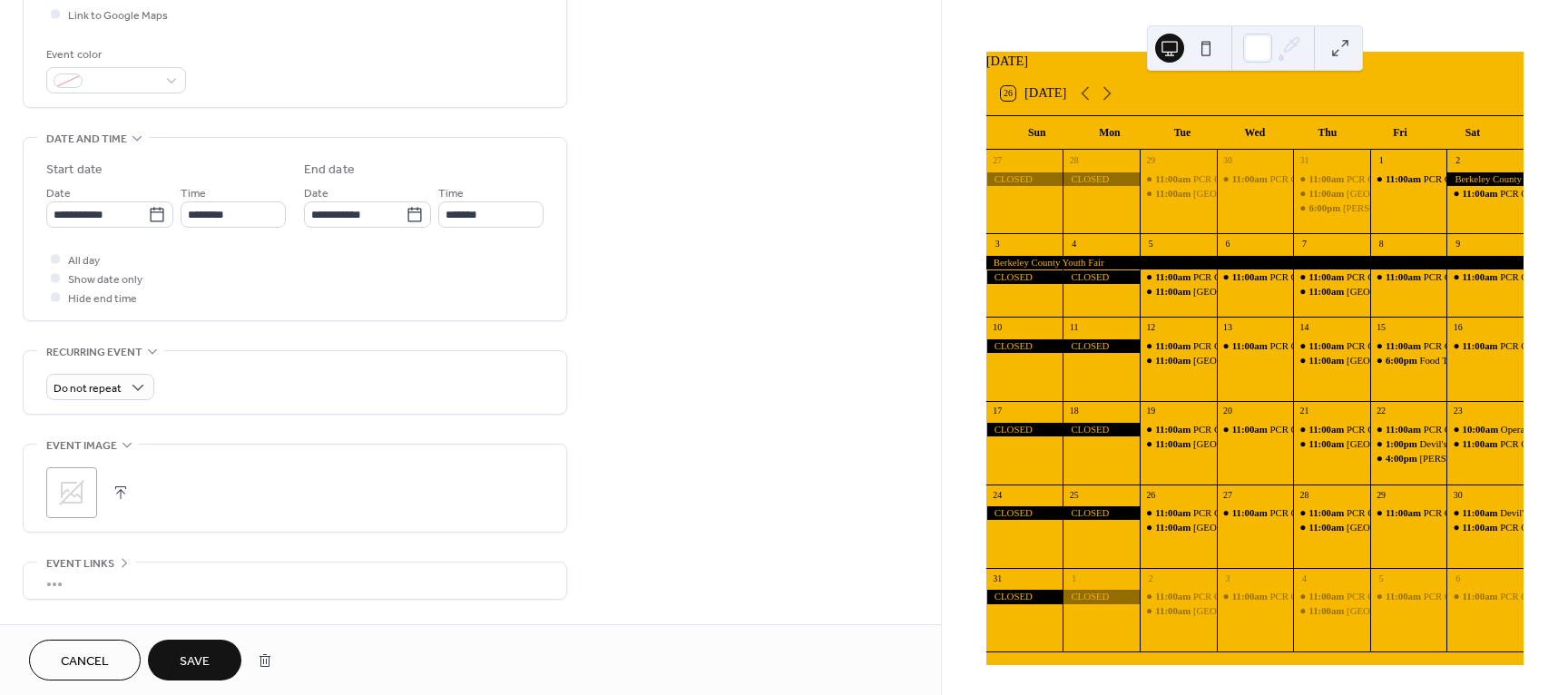 click on "Save" at bounding box center [194, 661] 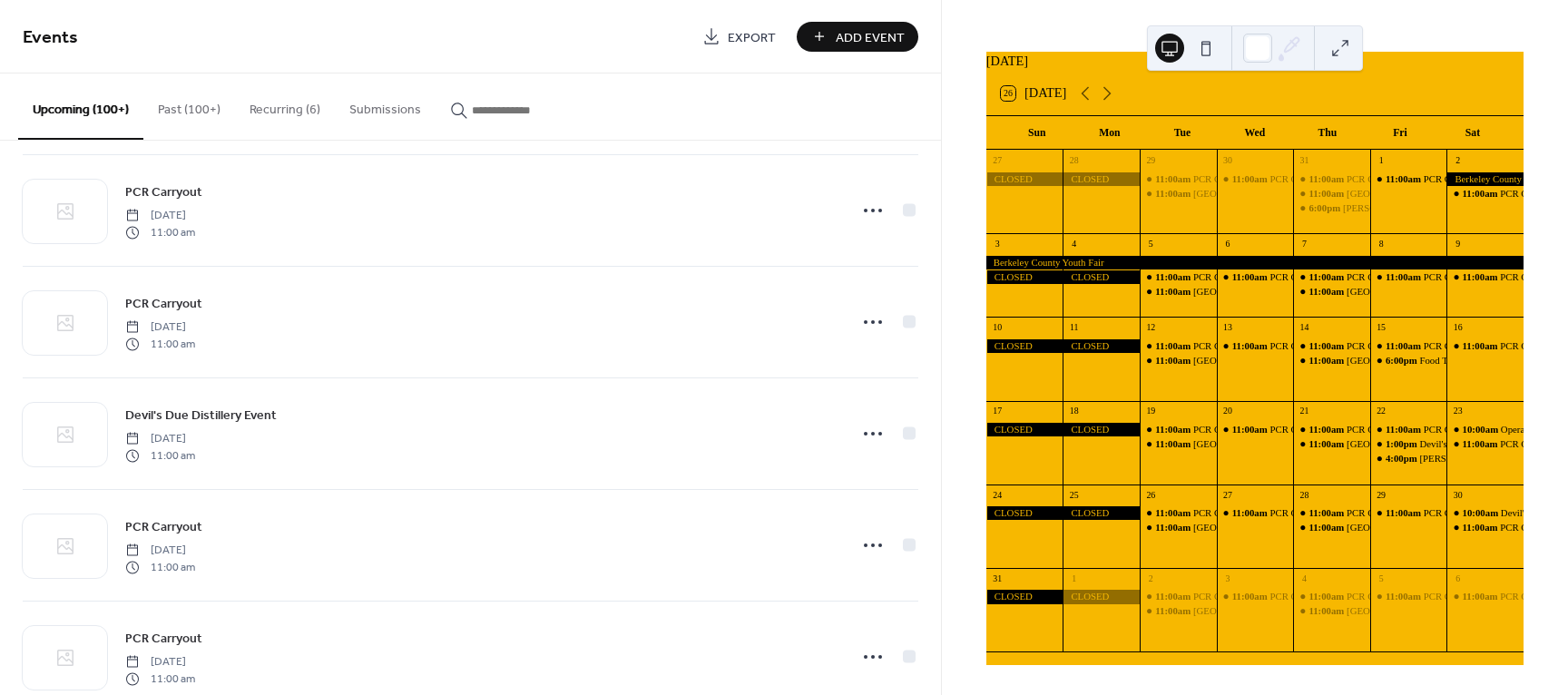 scroll, scrollTop: 4598, scrollLeft: 0, axis: vertical 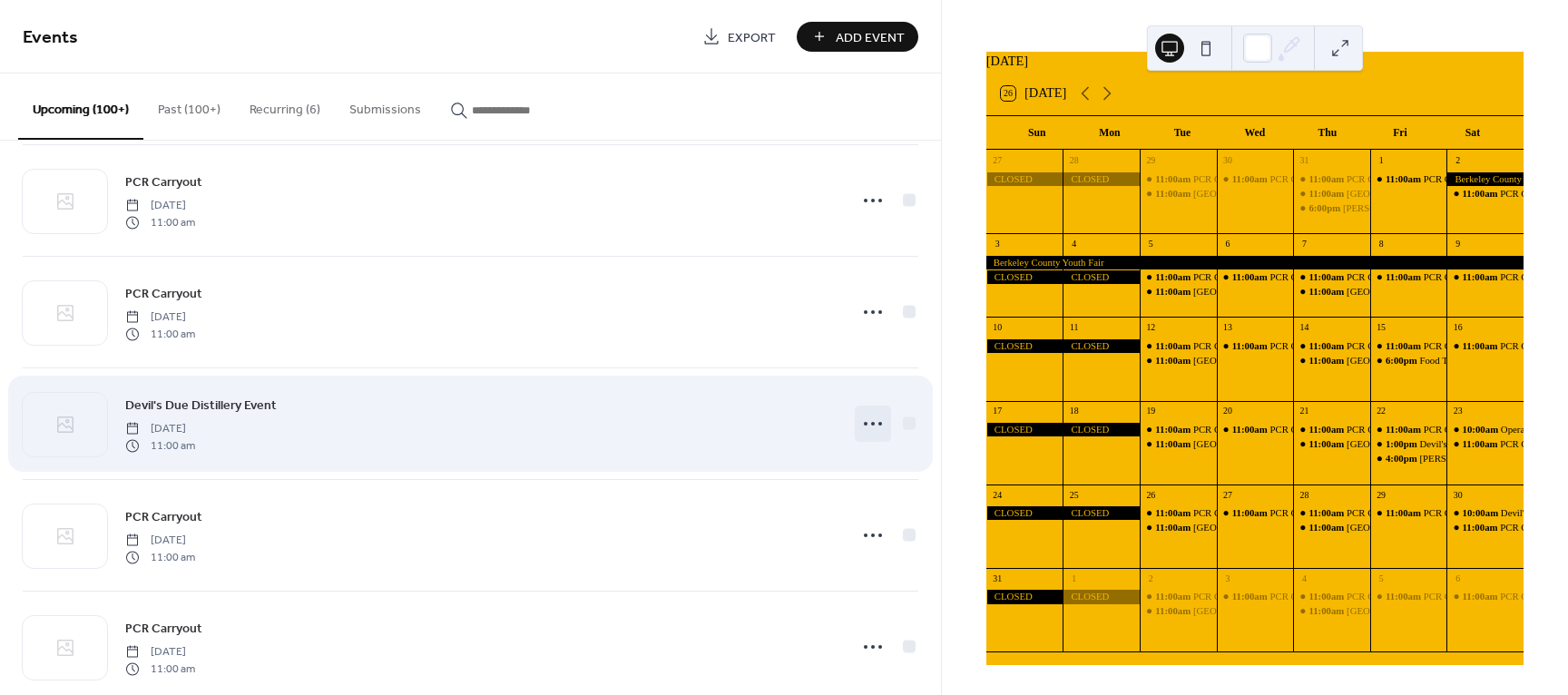 click 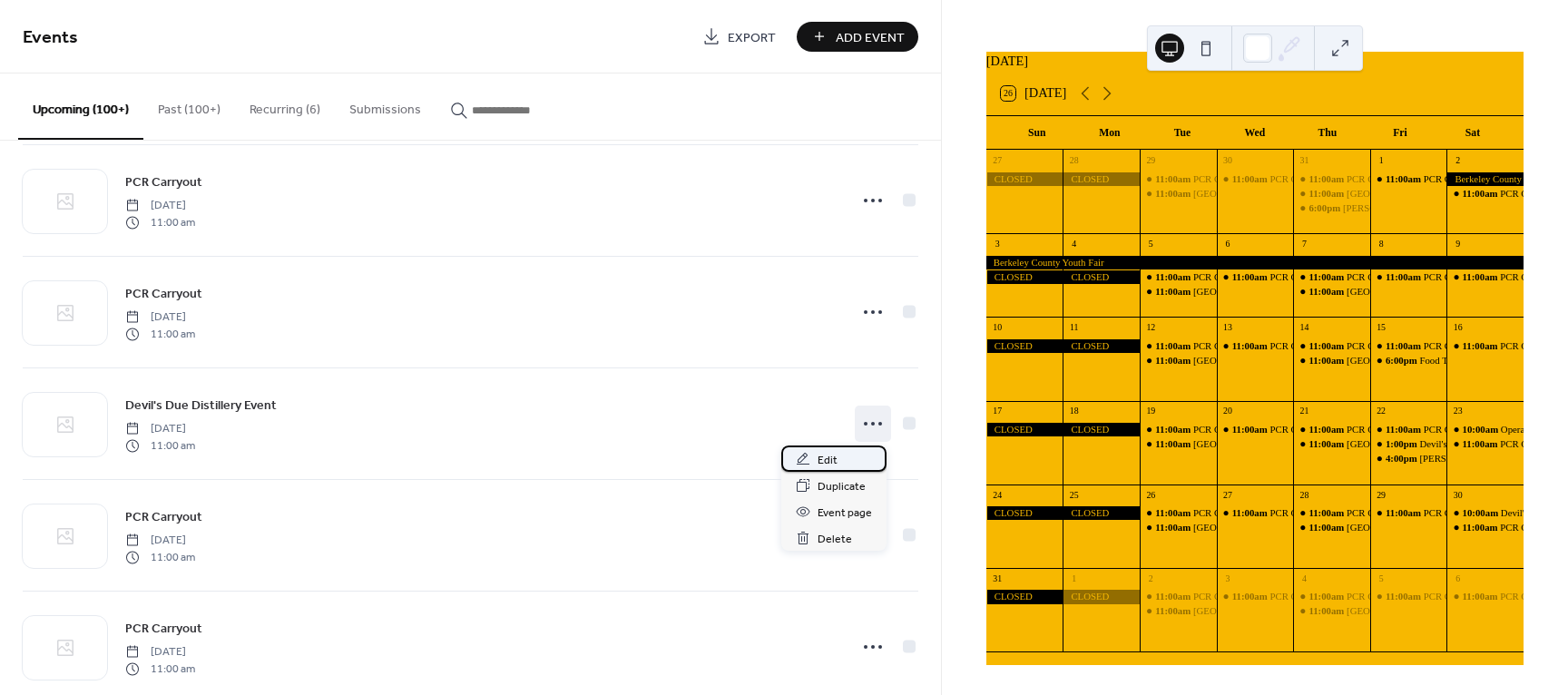 click on "Edit" at bounding box center (834, 458) 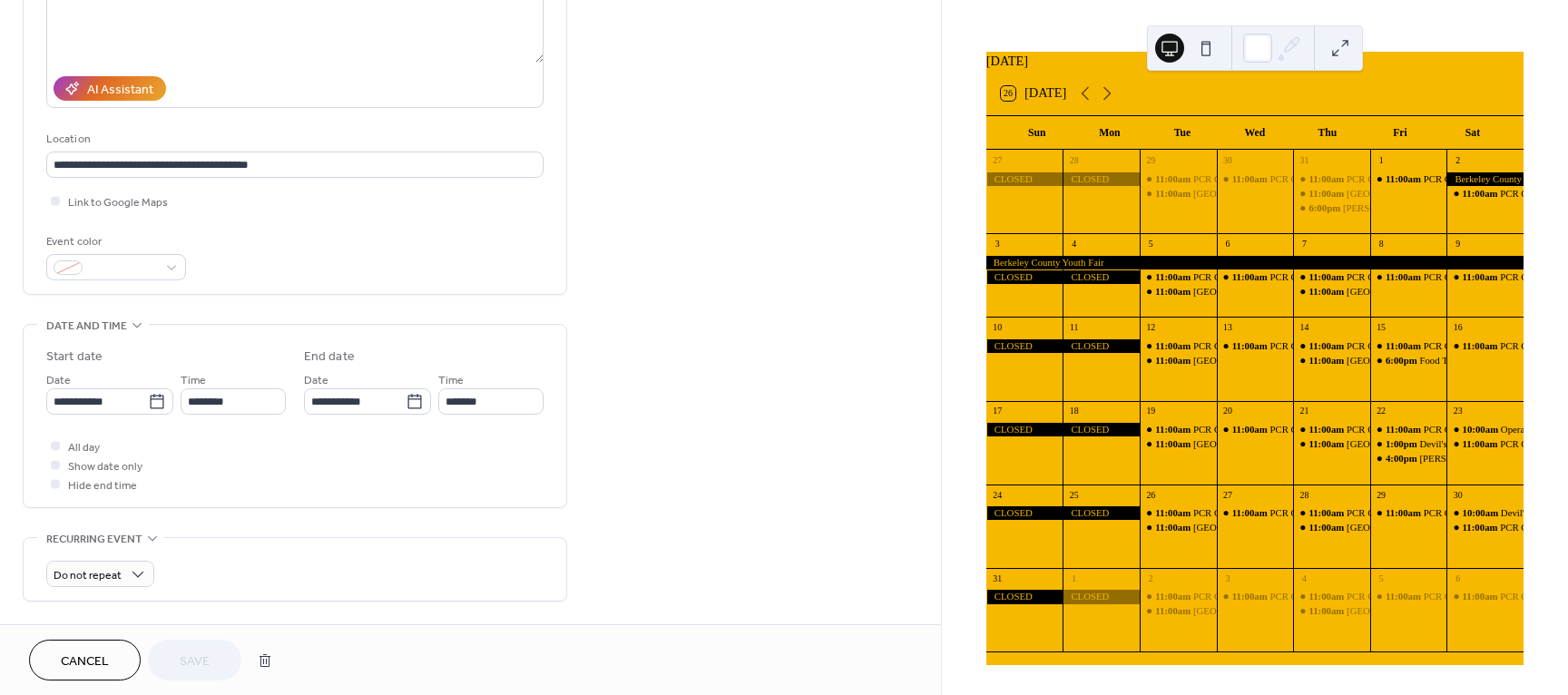 scroll, scrollTop: 272, scrollLeft: 0, axis: vertical 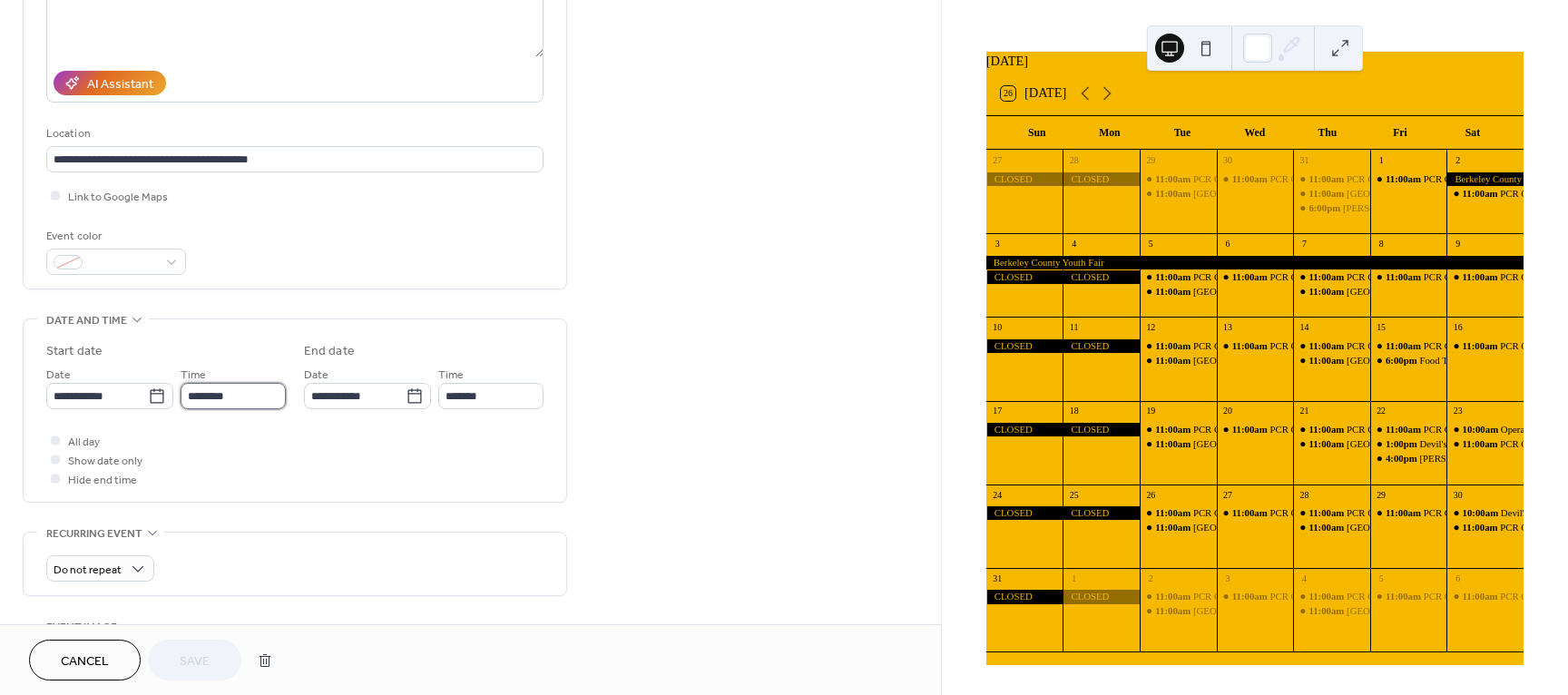 click on "********" at bounding box center [233, 396] 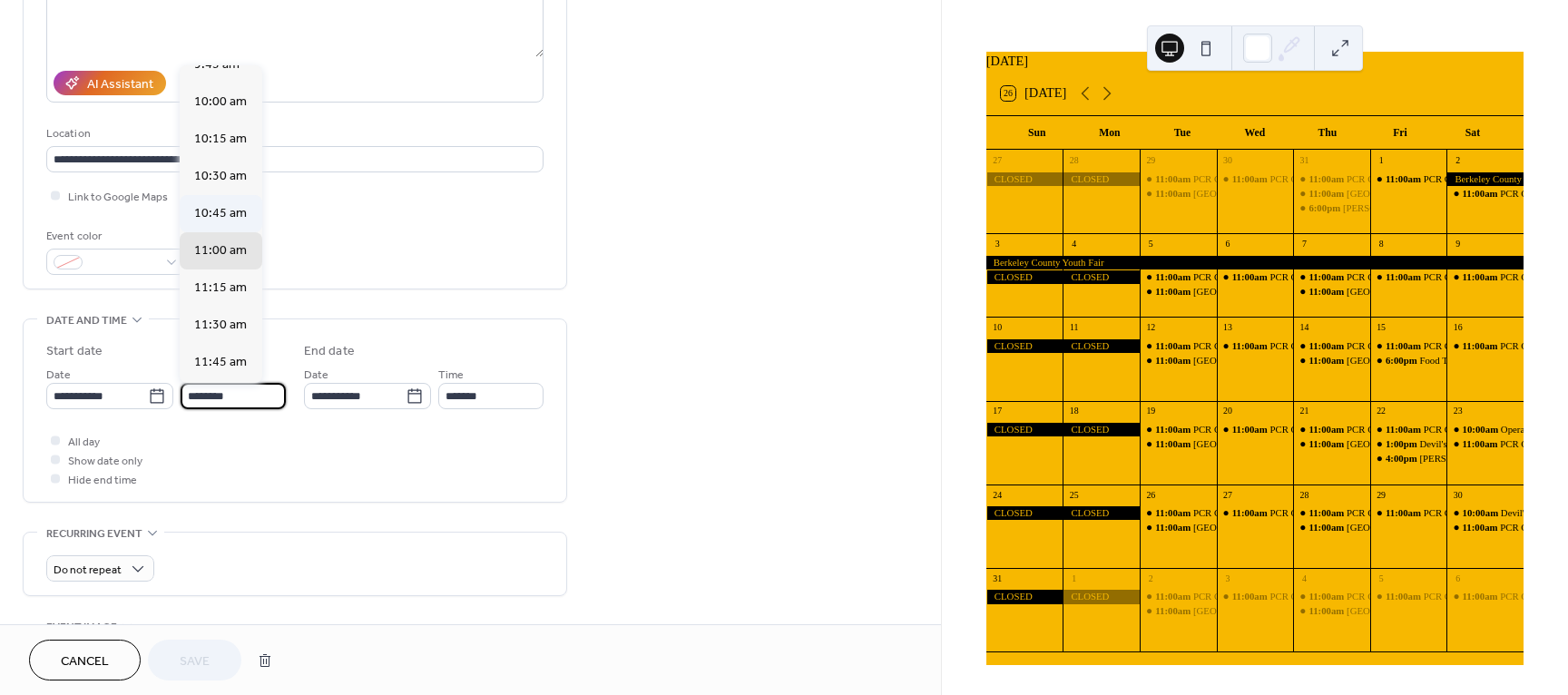 scroll, scrollTop: 1455, scrollLeft: 0, axis: vertical 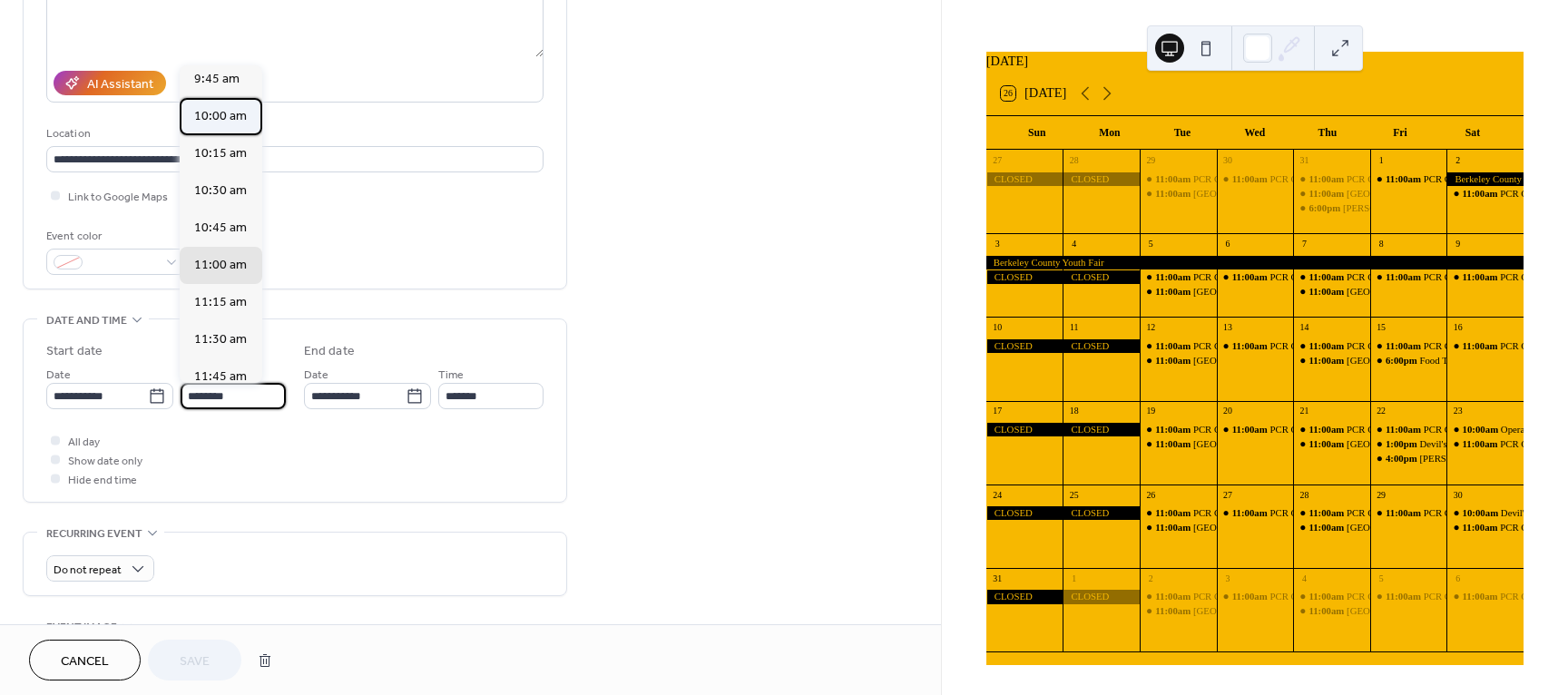 click on "10:00 am" at bounding box center [220, 116] 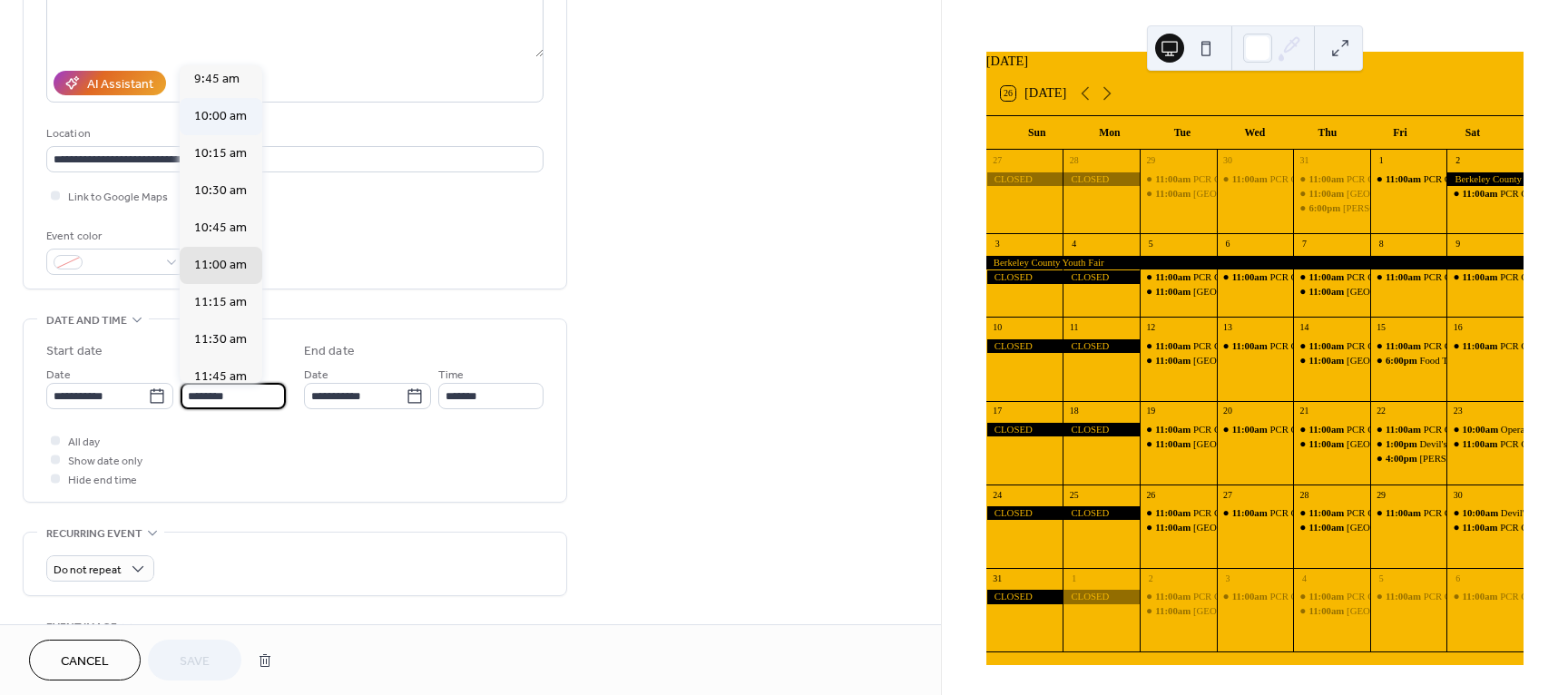 type on "********" 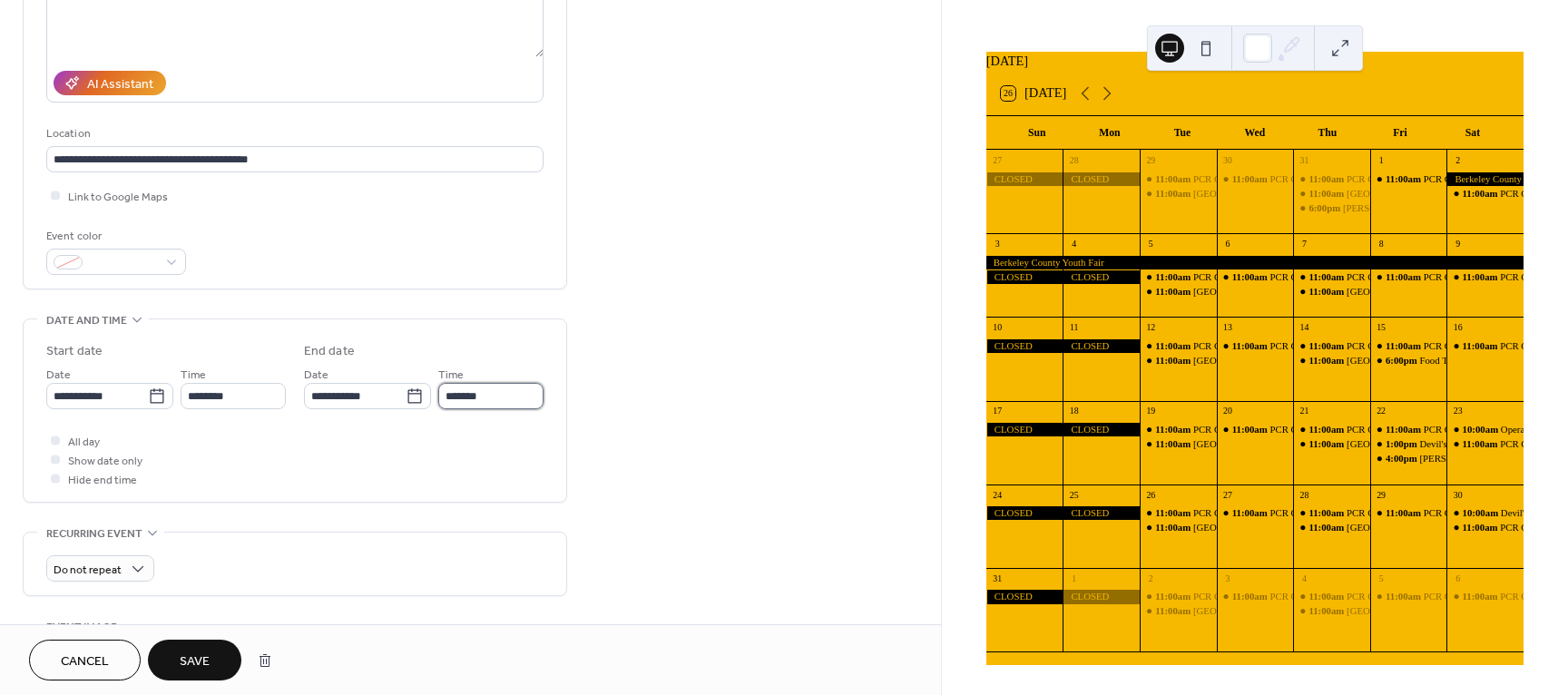 click on "*******" at bounding box center [491, 396] 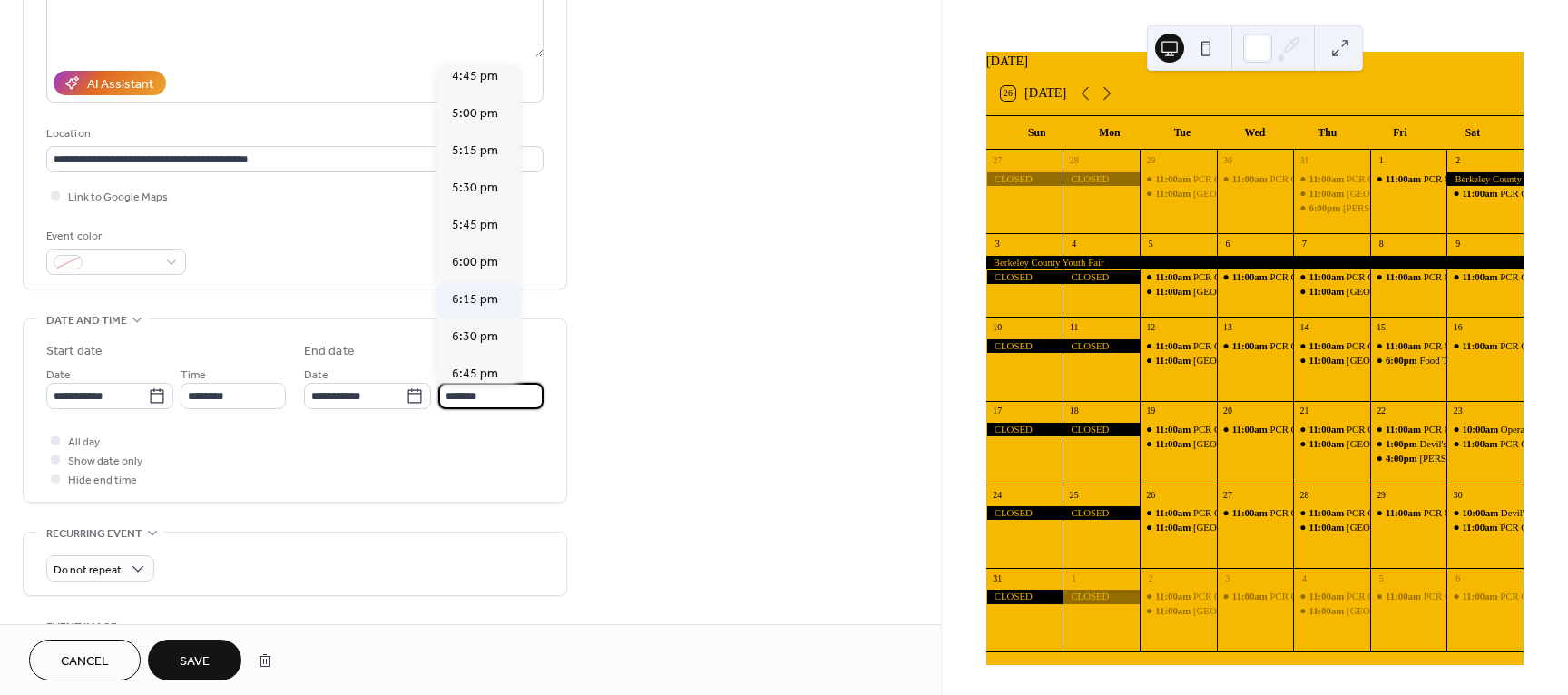 scroll, scrollTop: 946, scrollLeft: 0, axis: vertical 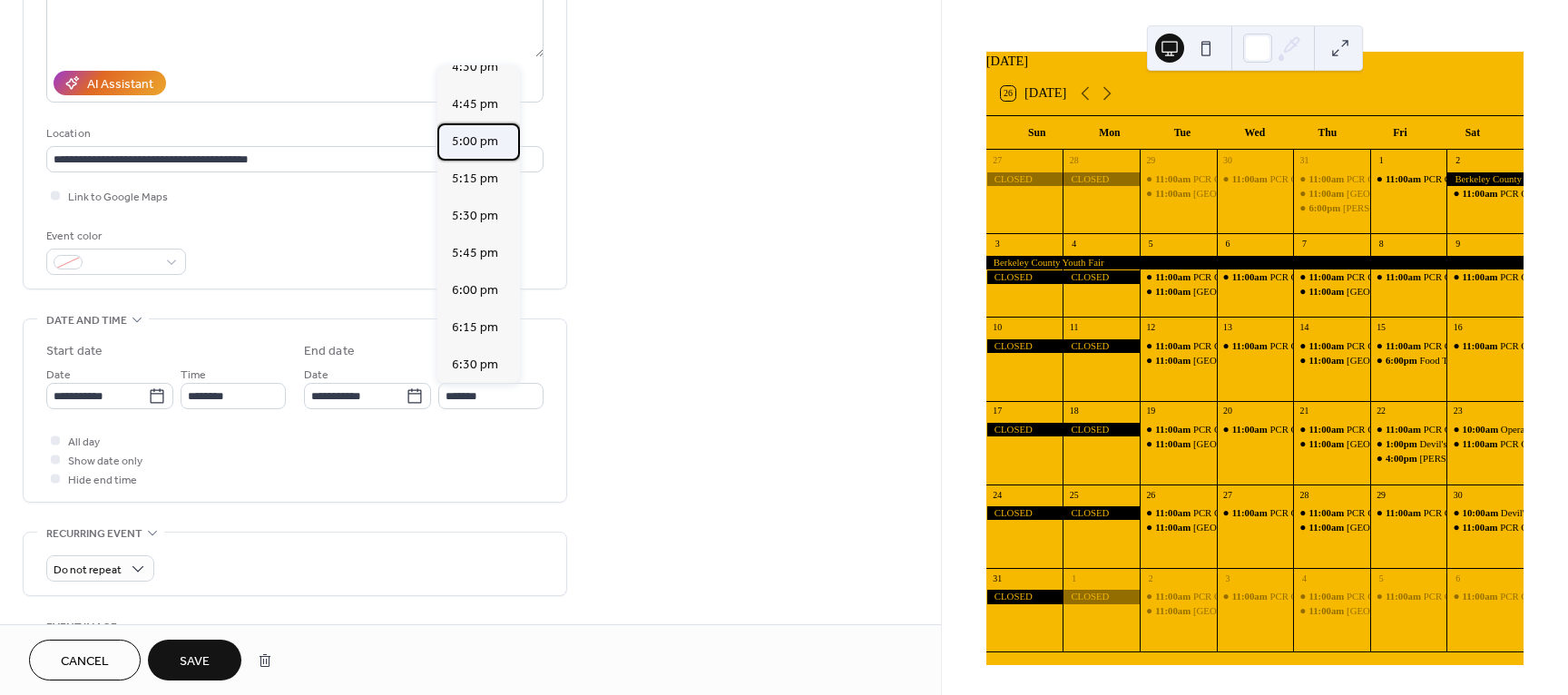 click on "5:00 pm" at bounding box center (475, 142) 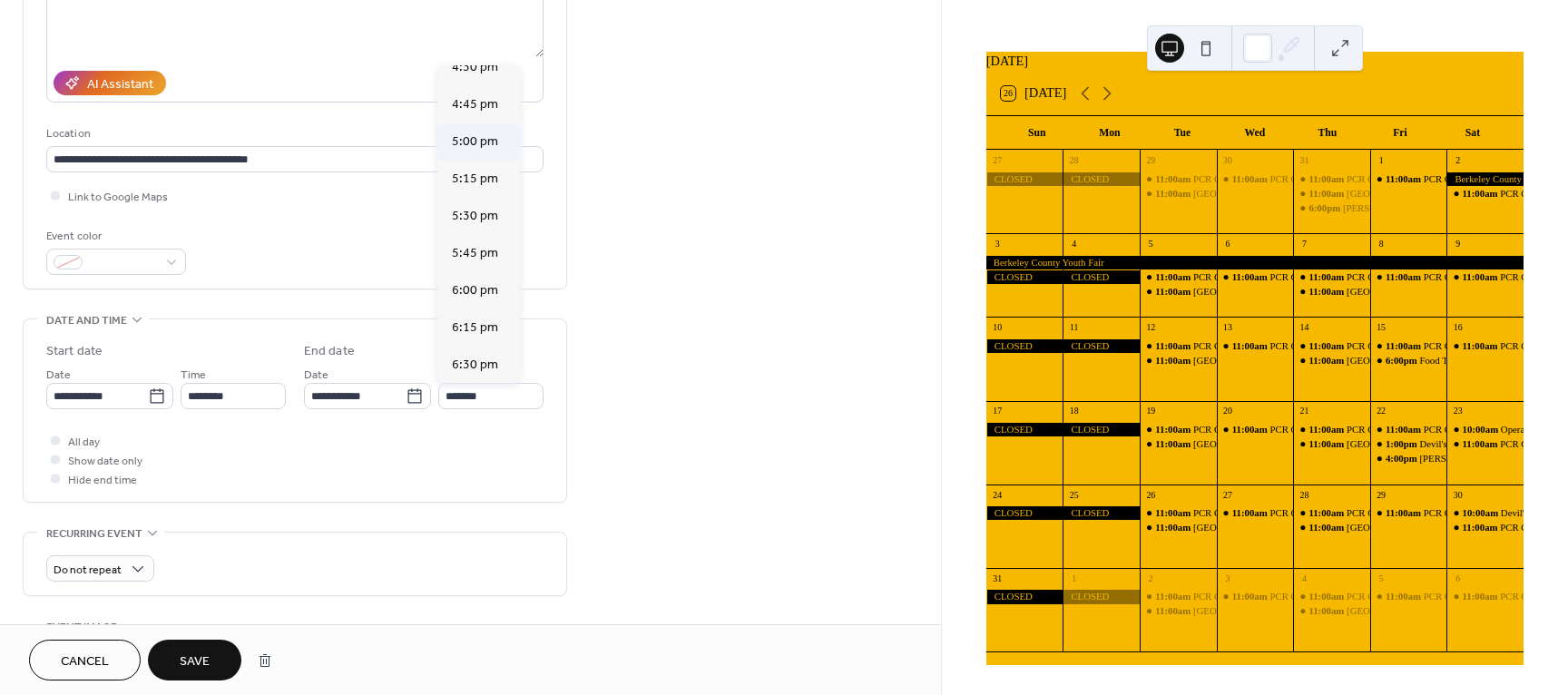 type on "*******" 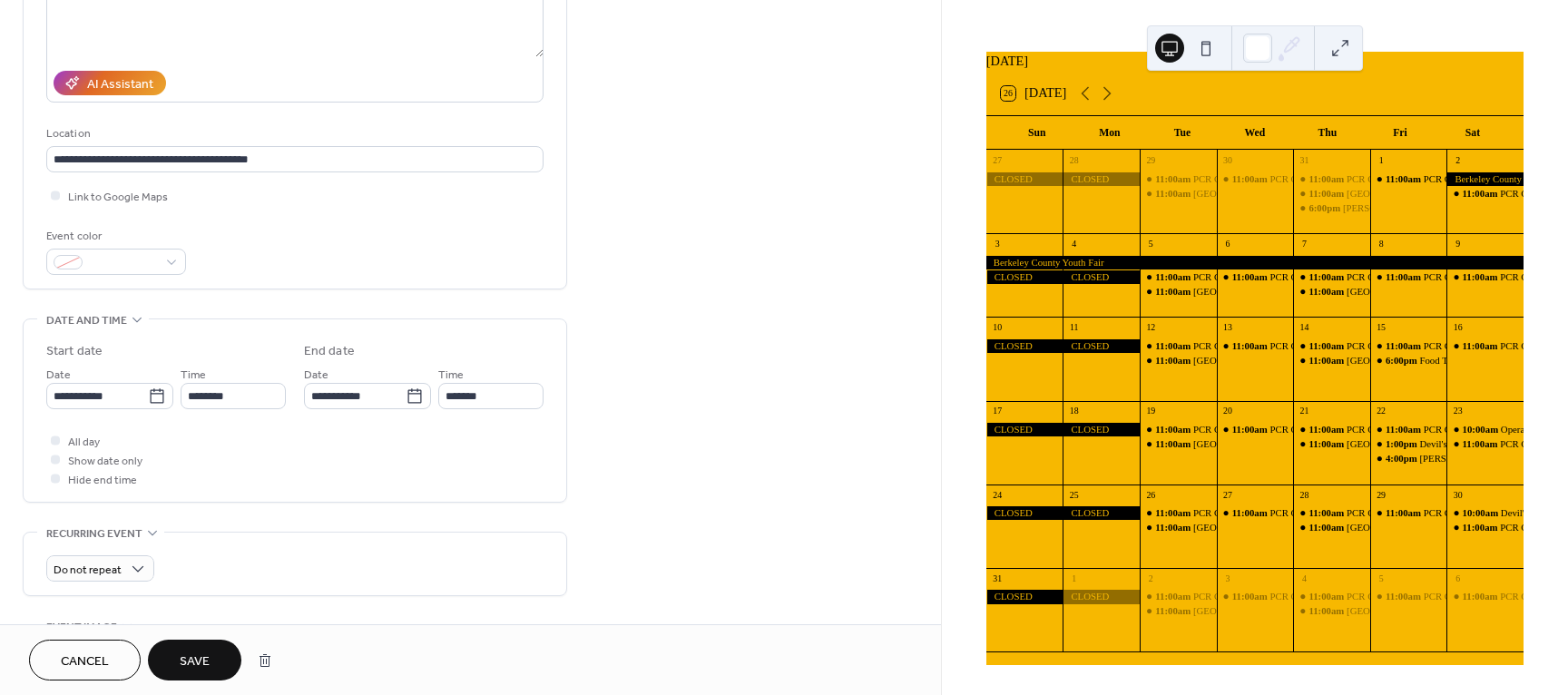 click on "Save" at bounding box center [194, 661] 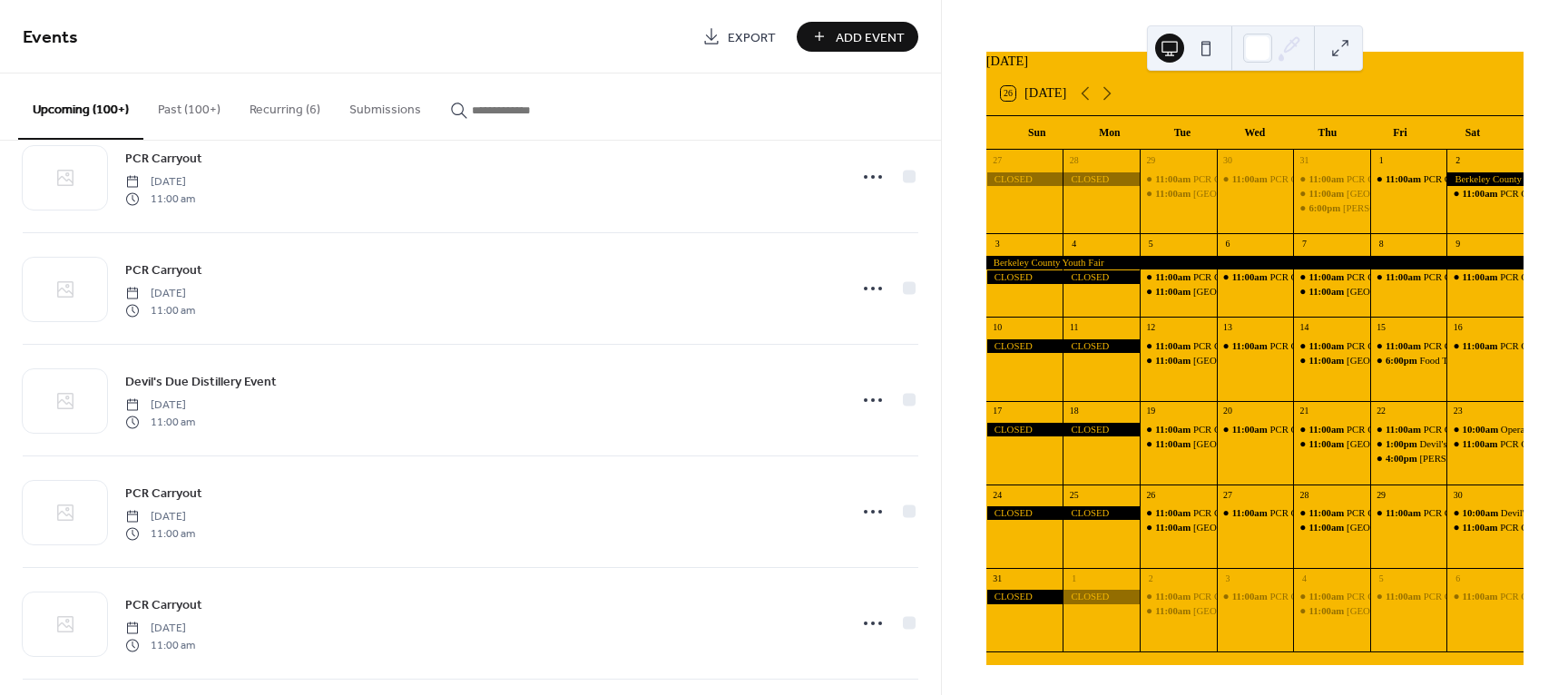 scroll, scrollTop: 7193, scrollLeft: 0, axis: vertical 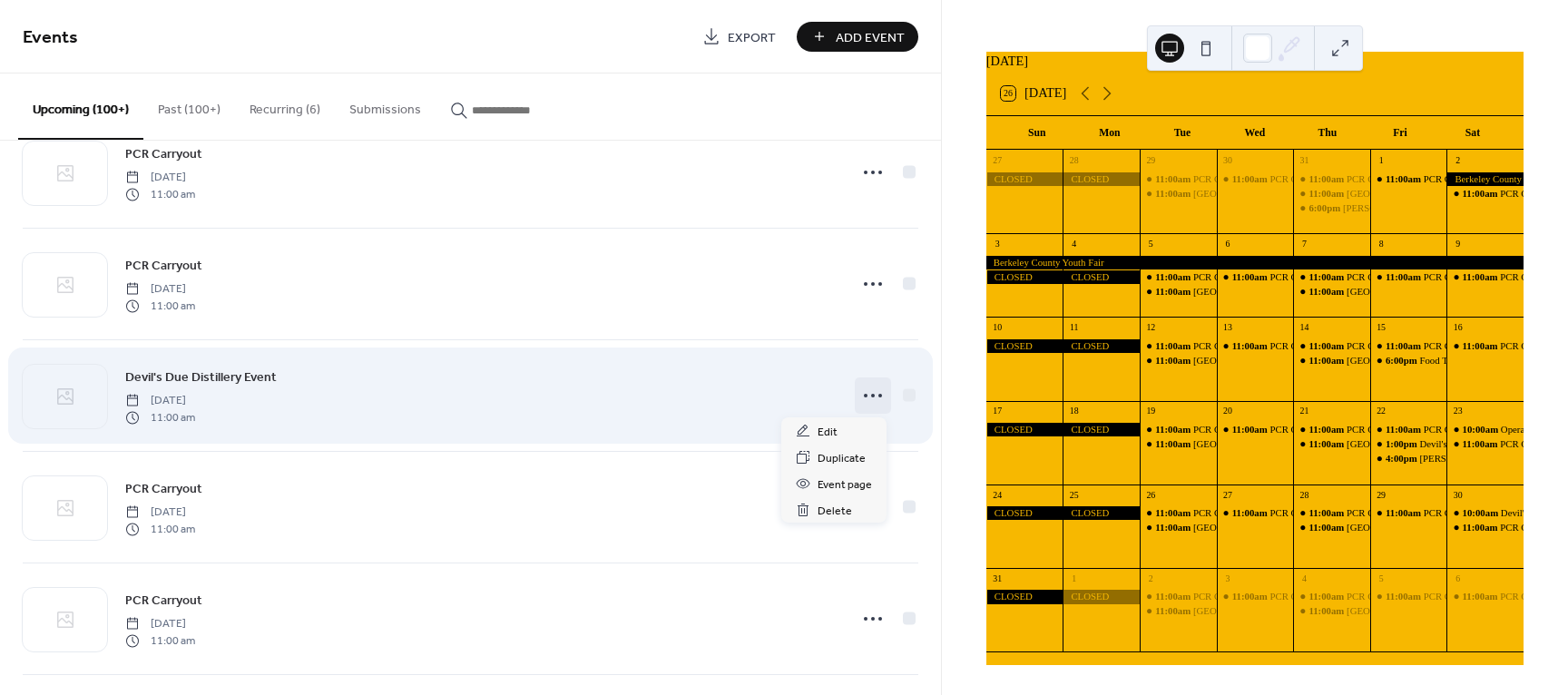click 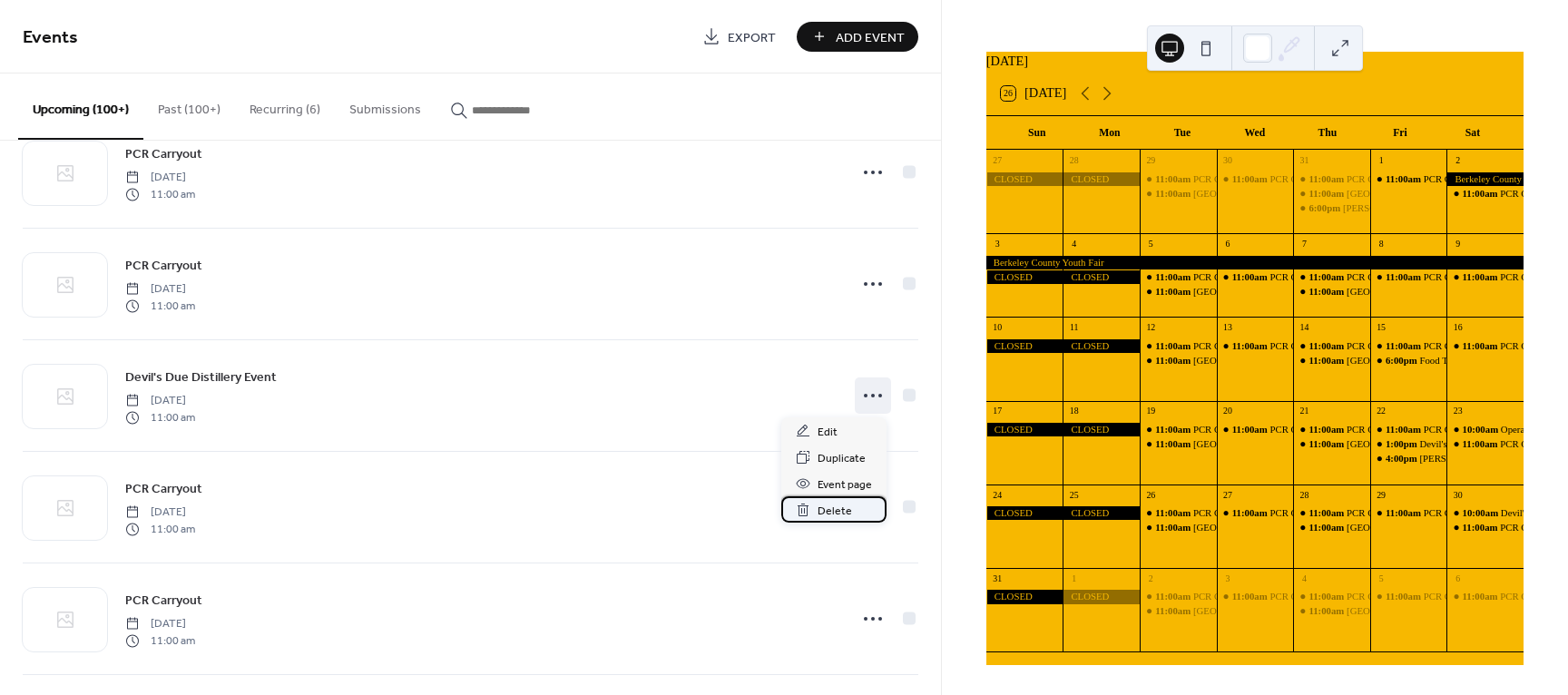 click on "Delete" at bounding box center (835, 511) 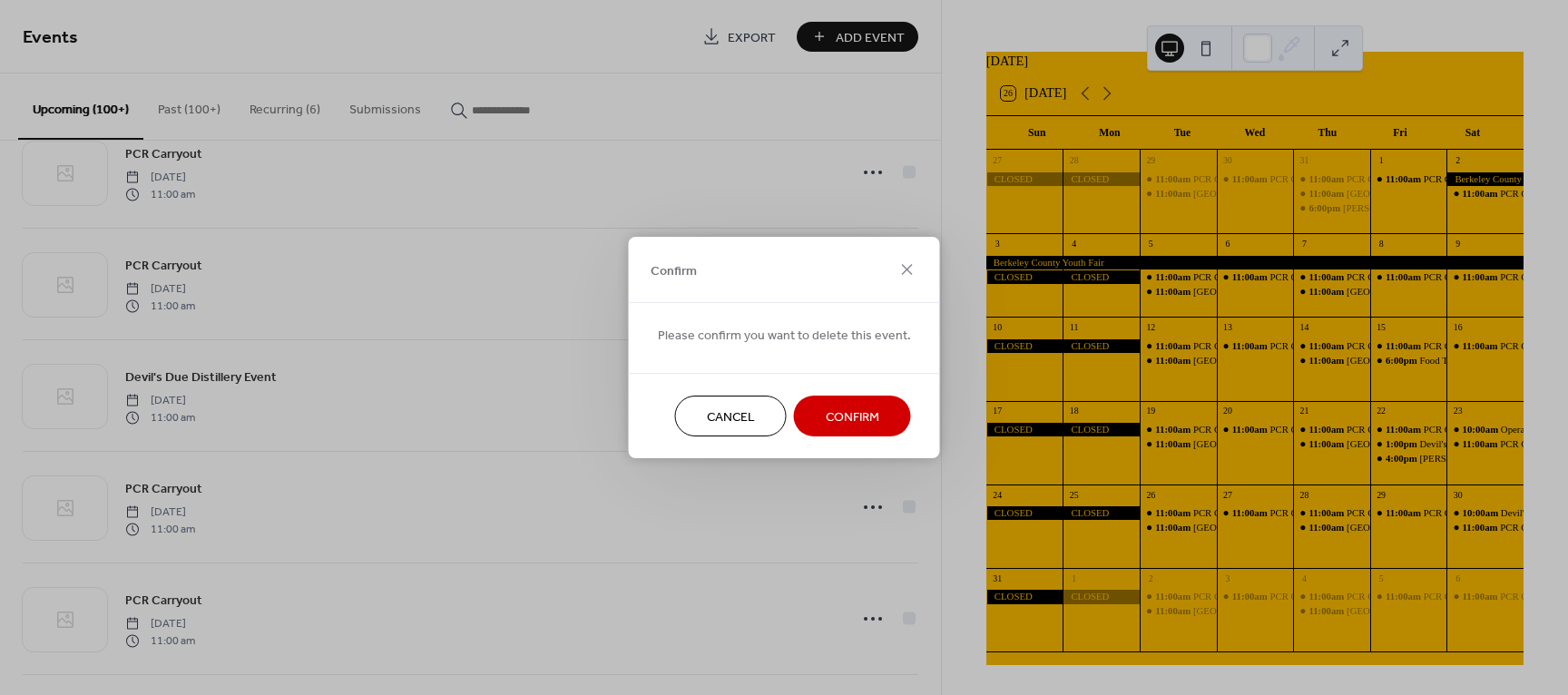 click on "Confirm" at bounding box center [852, 417] 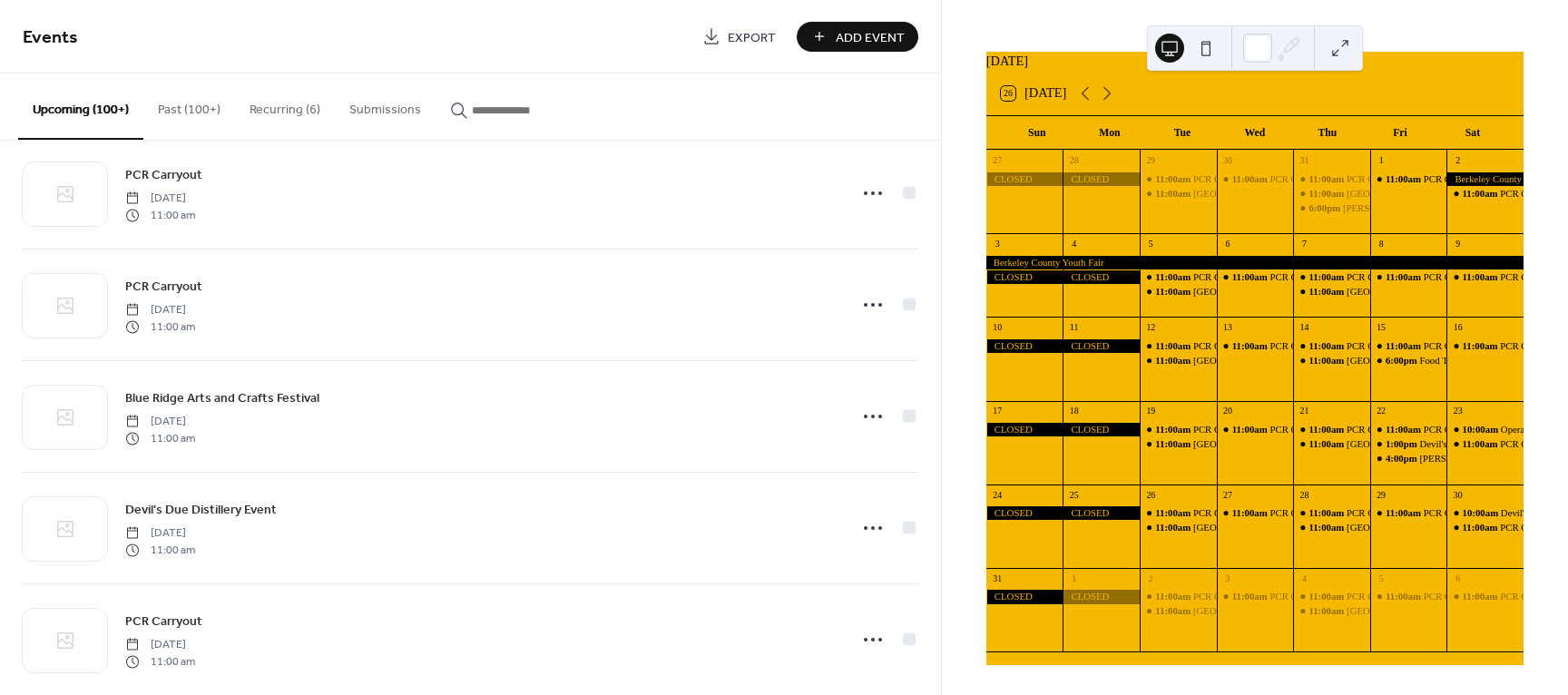 scroll, scrollTop: 8316, scrollLeft: 0, axis: vertical 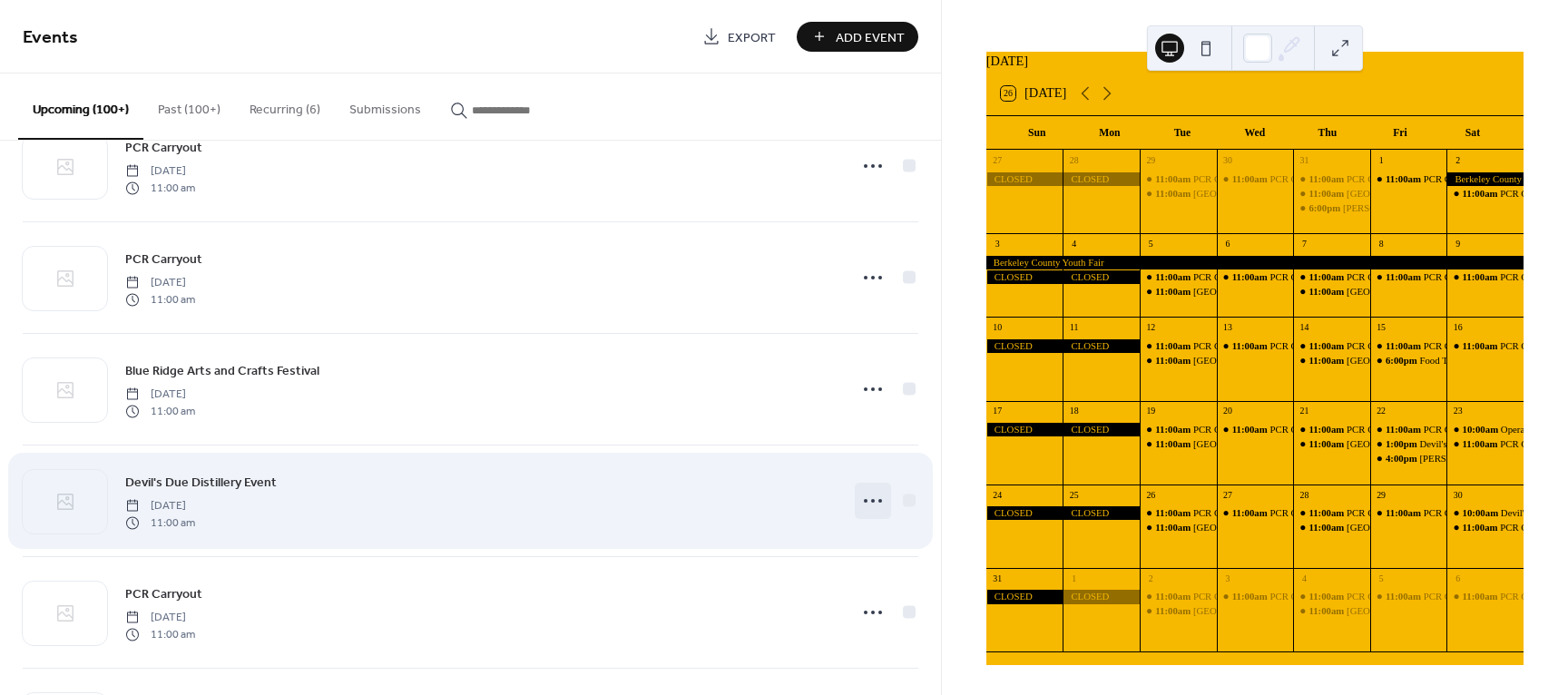 click 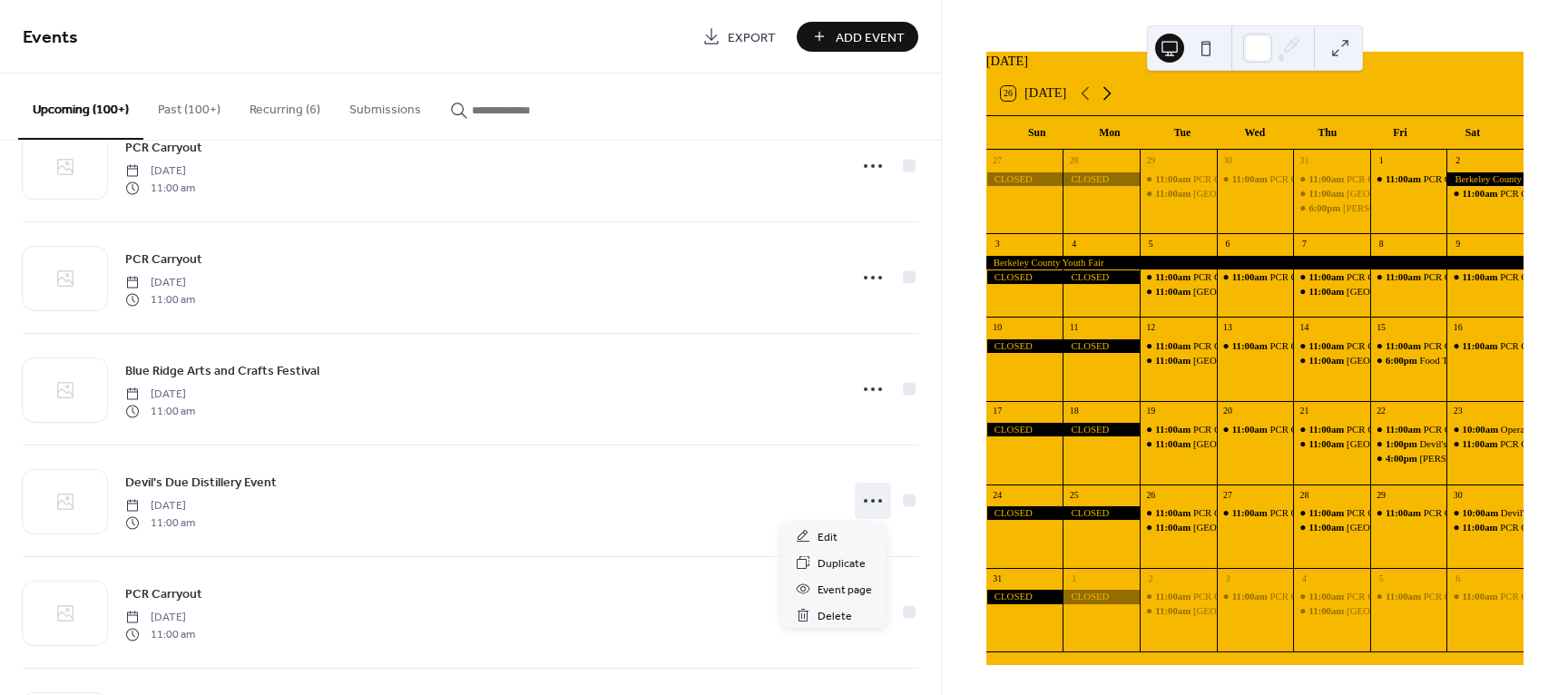 click 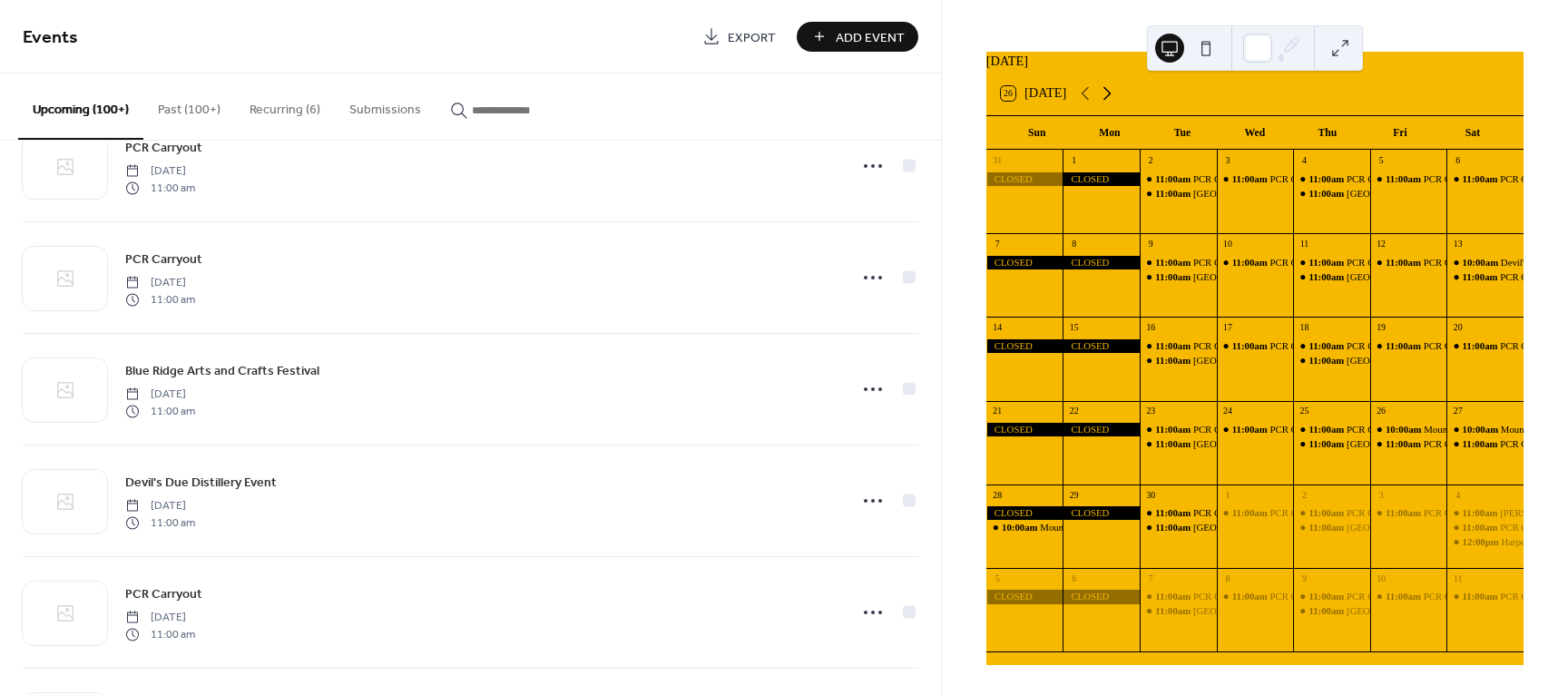 click 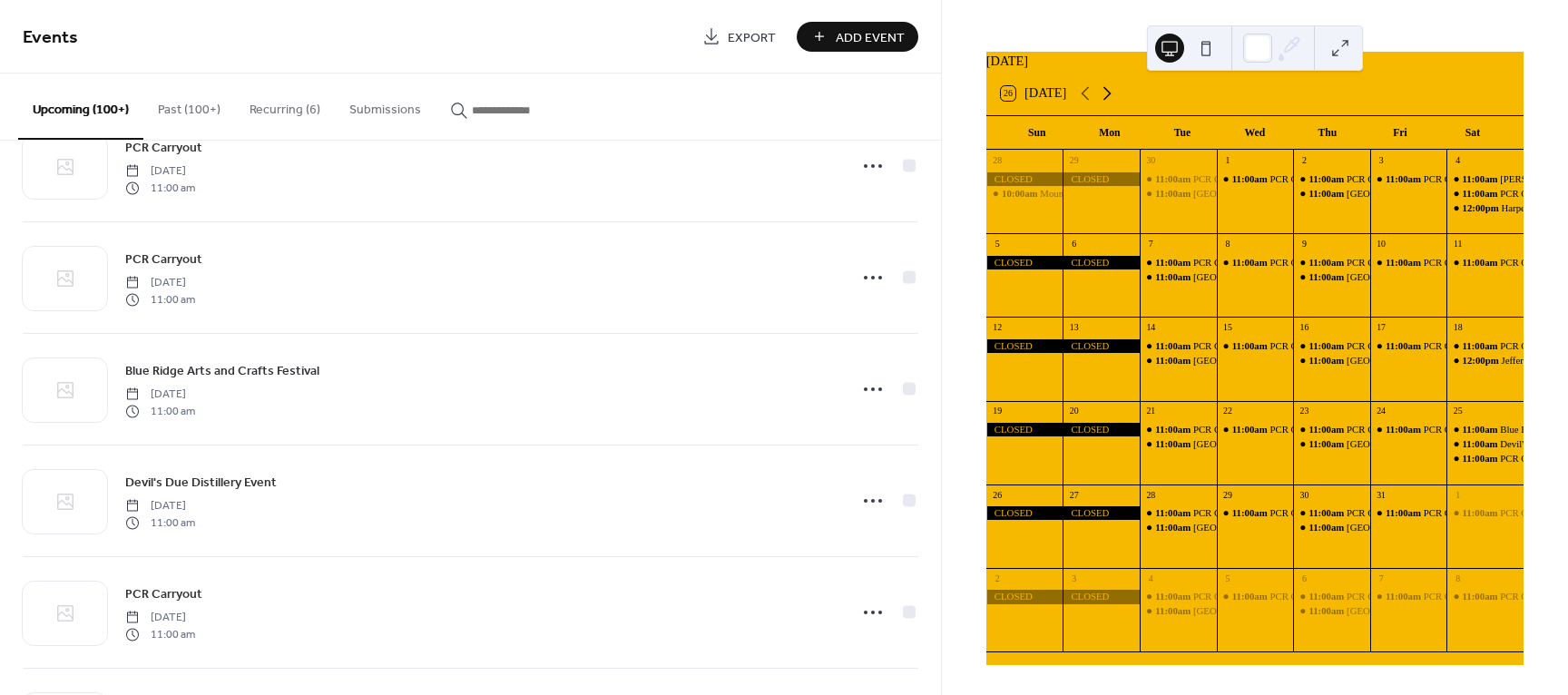 click 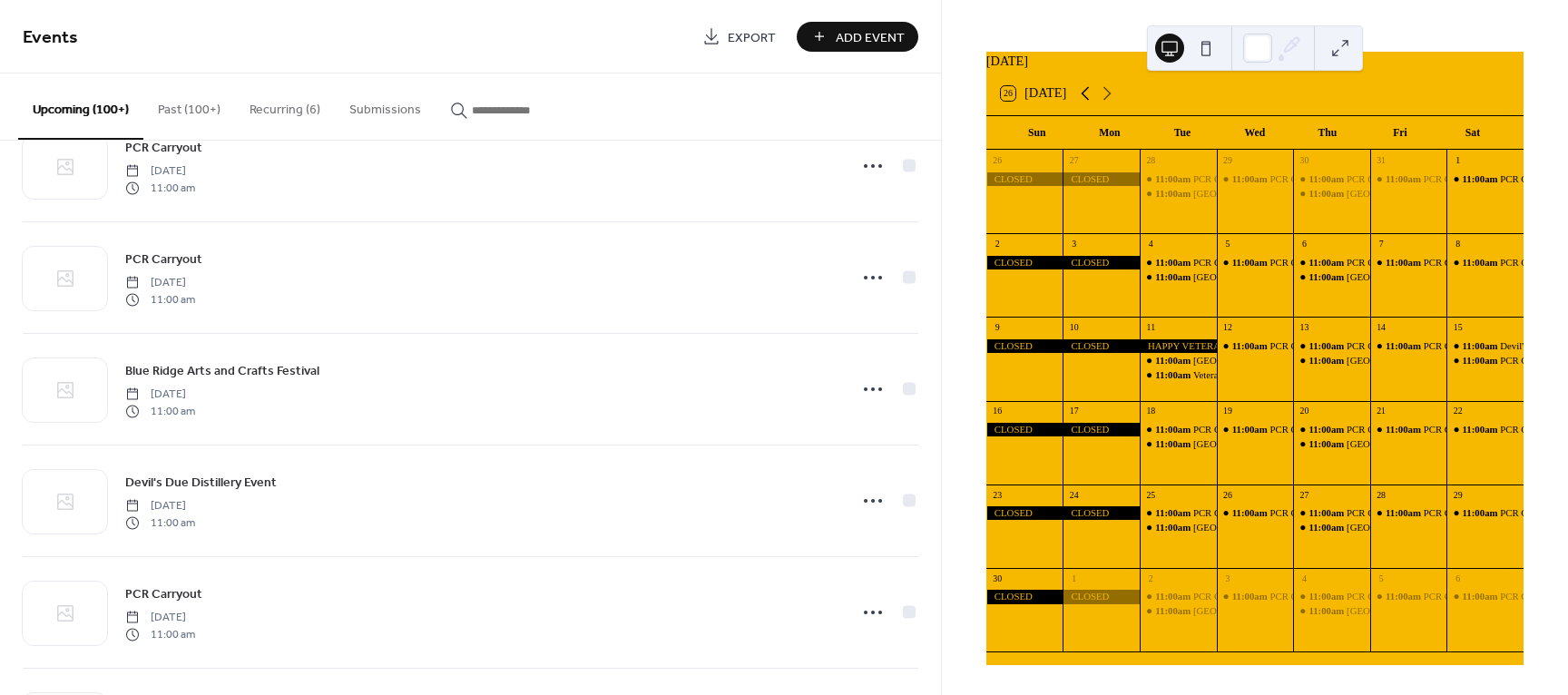 click 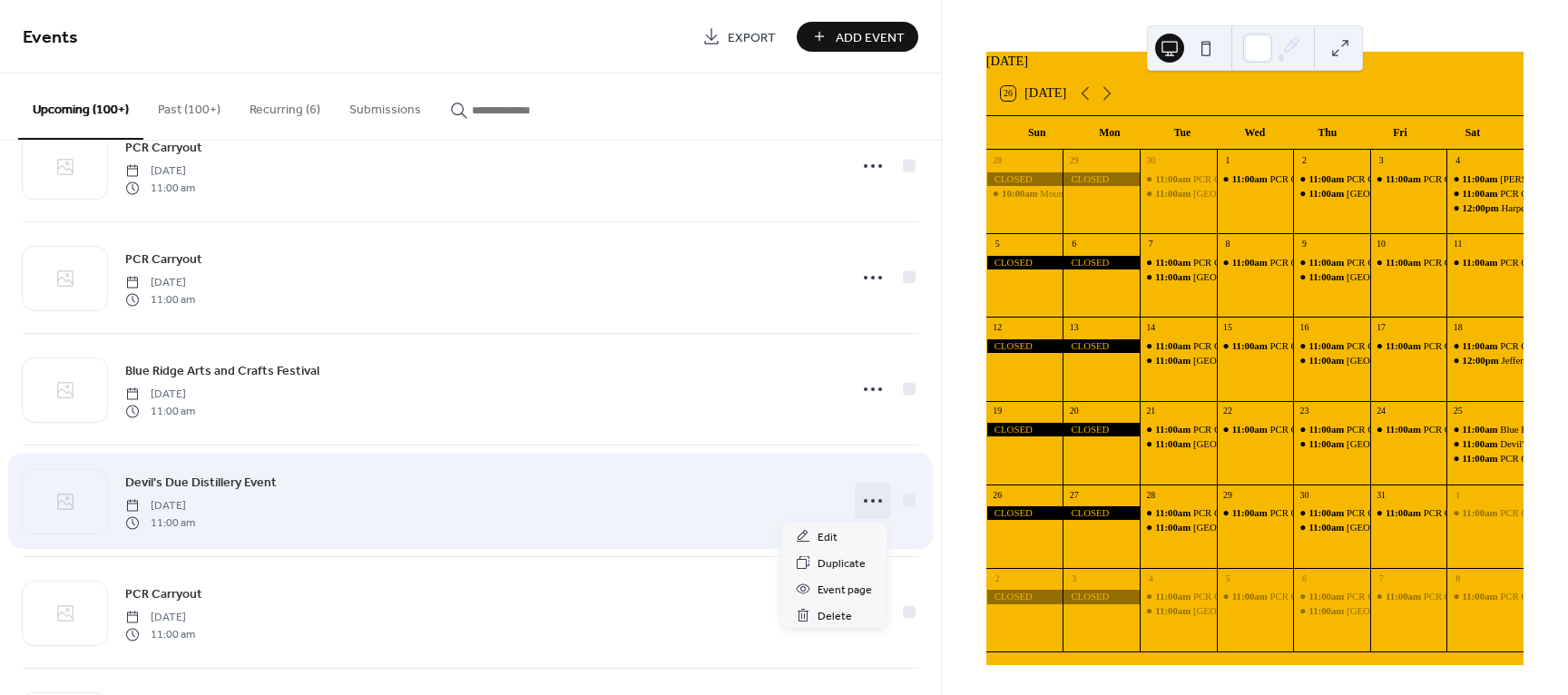 click 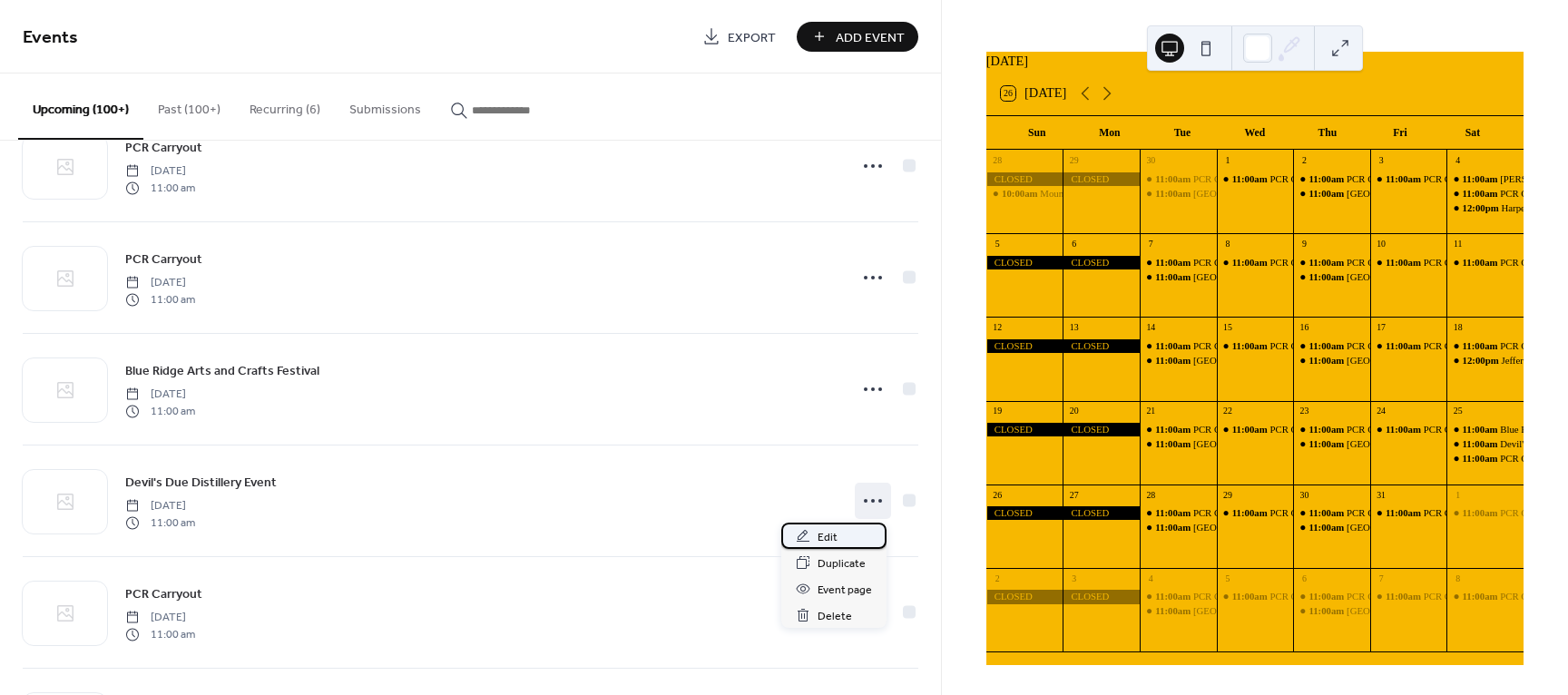click on "Edit" at bounding box center [834, 535] 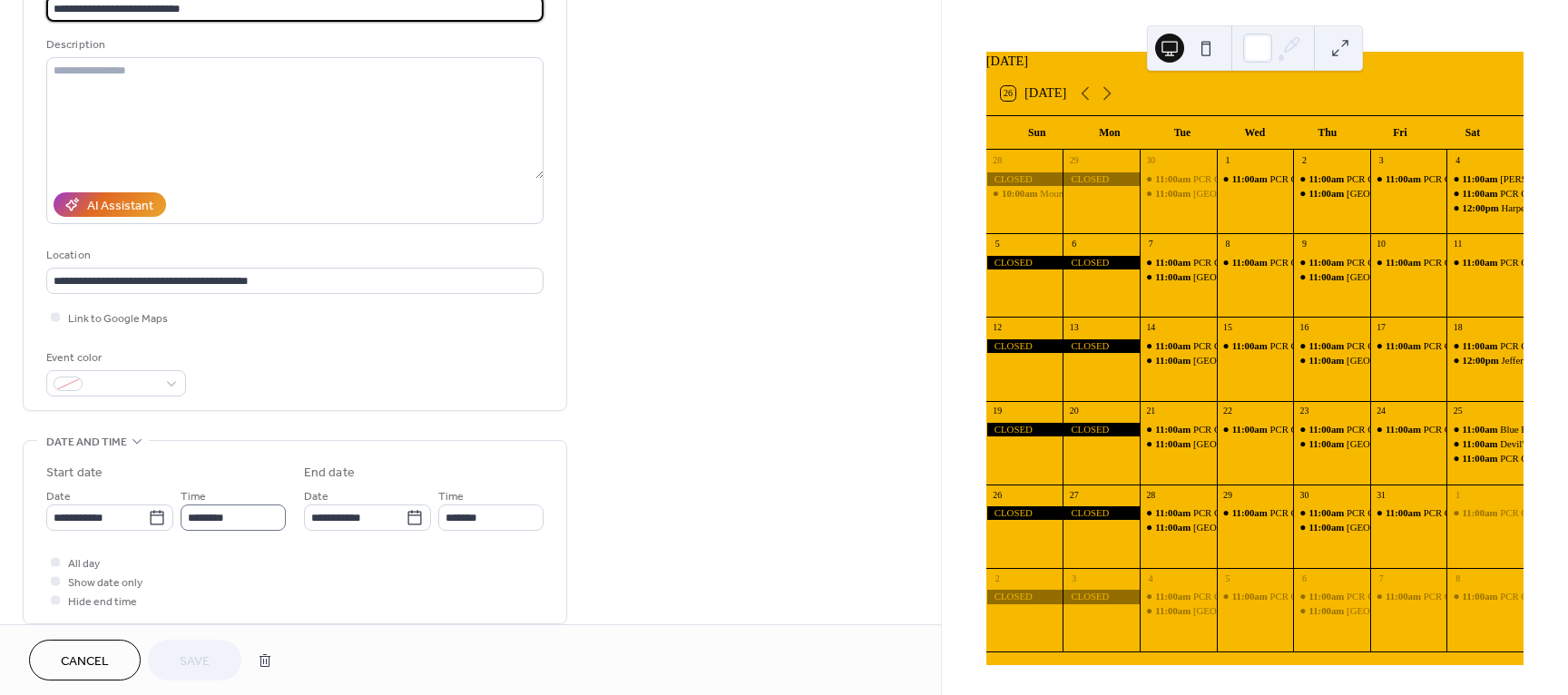 scroll, scrollTop: 181, scrollLeft: 0, axis: vertical 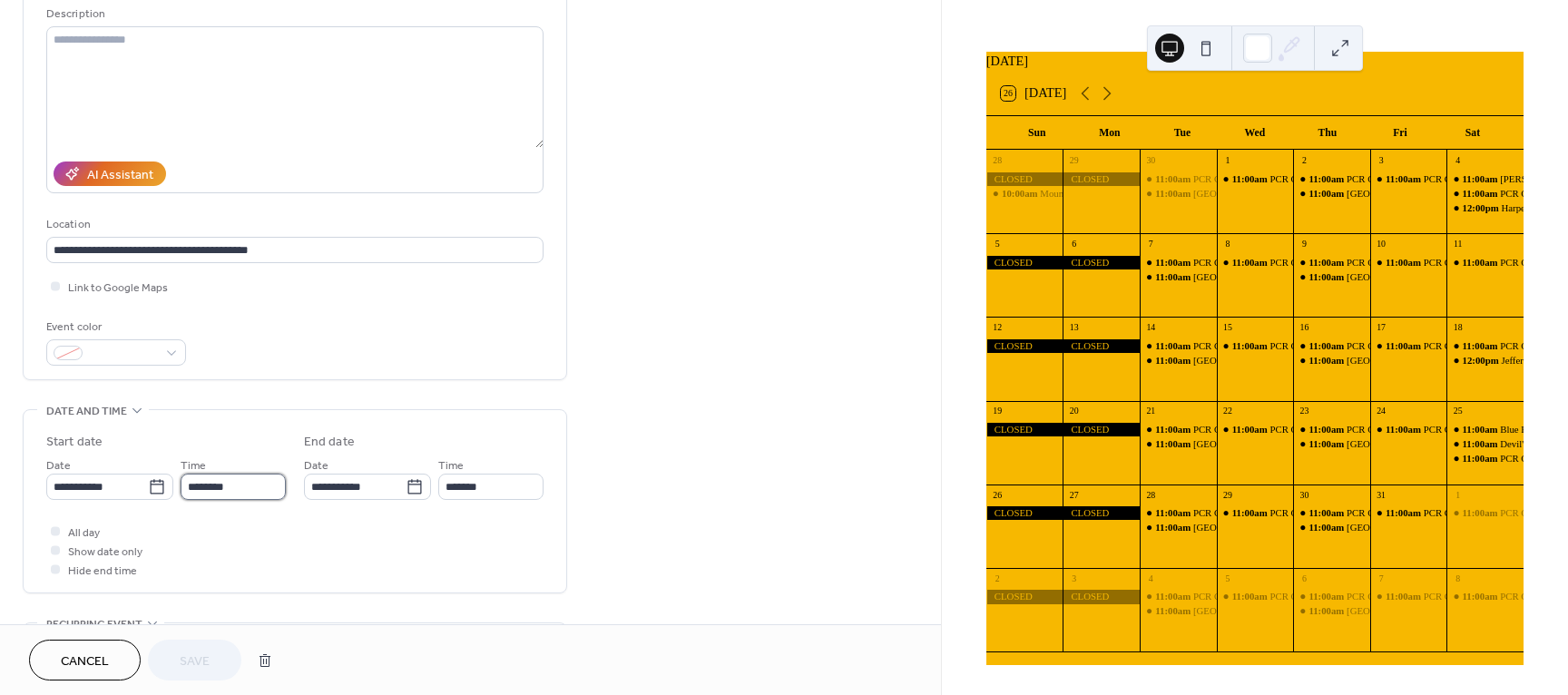 click on "********" at bounding box center (233, 486) 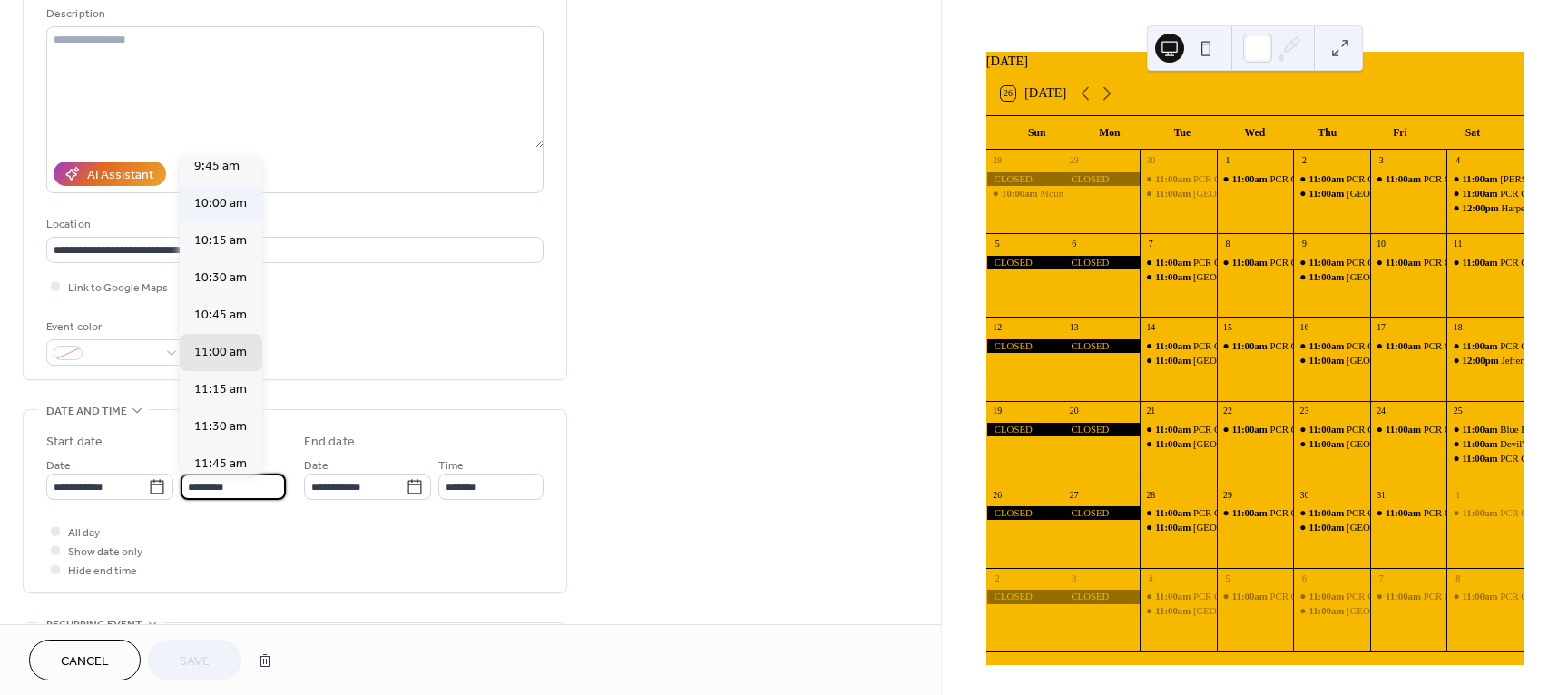 scroll, scrollTop: 1455, scrollLeft: 0, axis: vertical 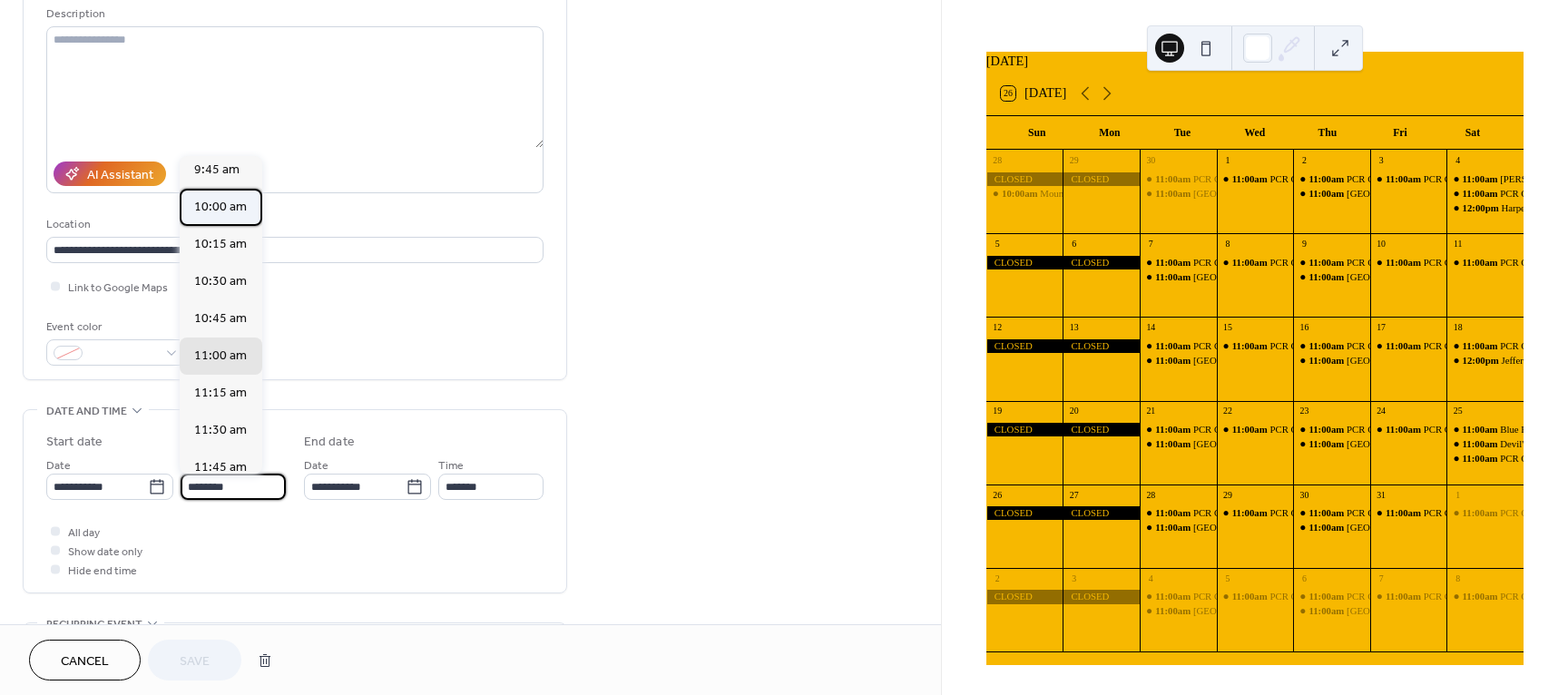 click on "10:00 am" at bounding box center [220, 207] 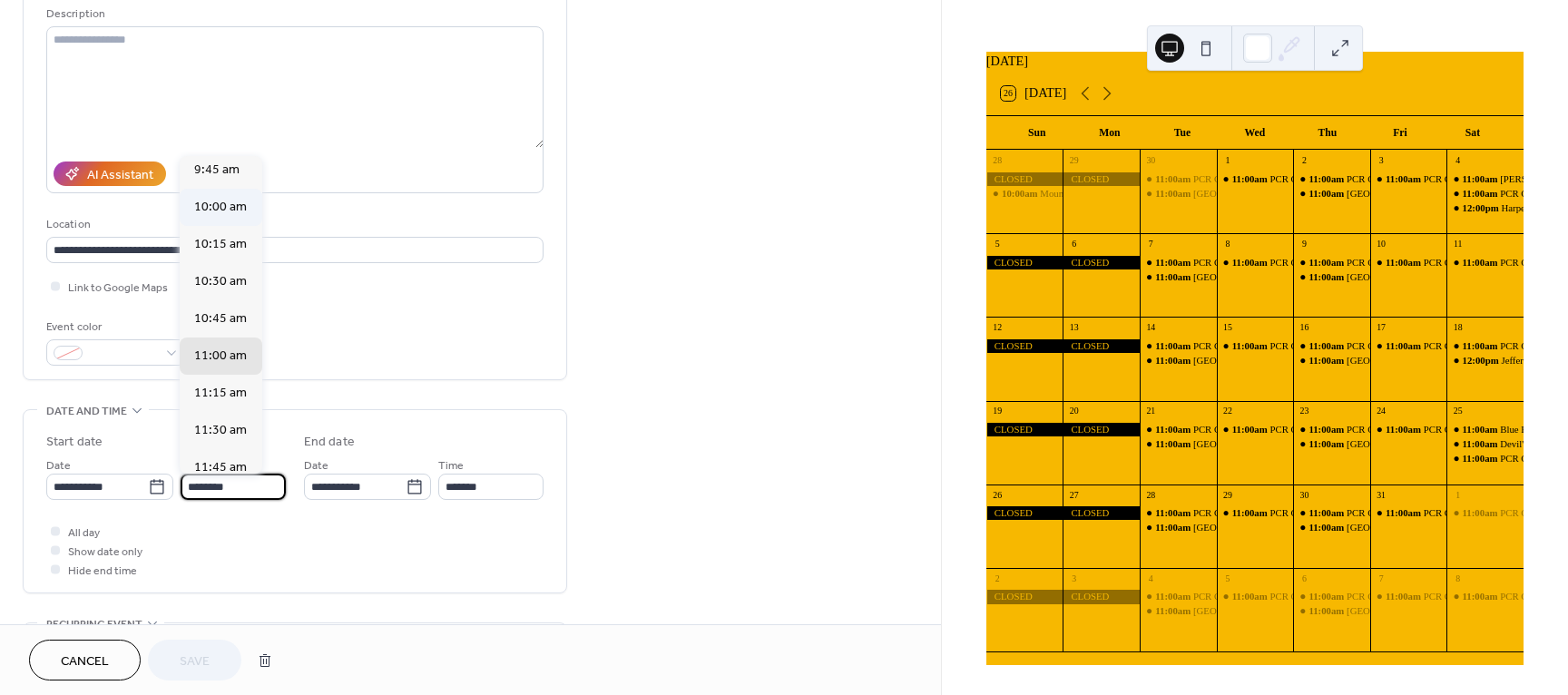 type on "********" 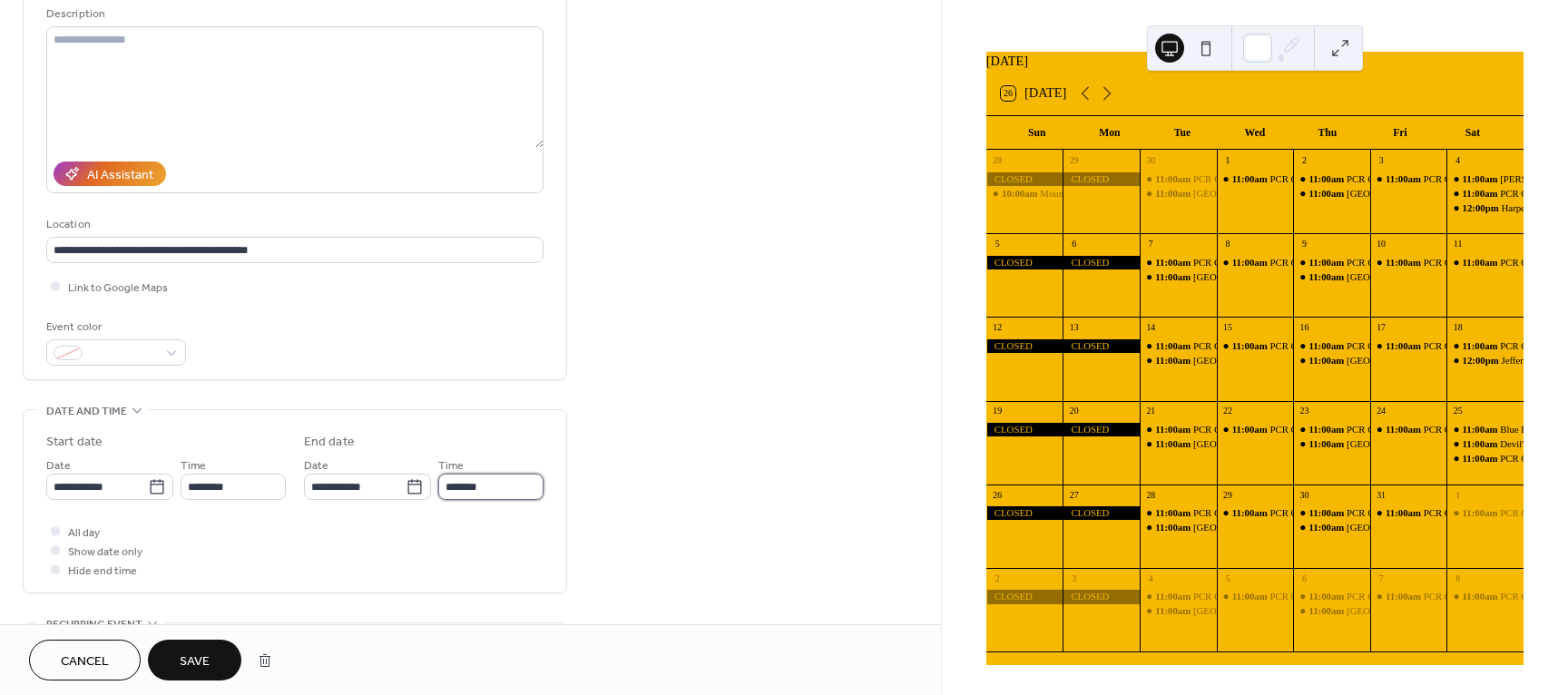 click on "*******" at bounding box center (491, 486) 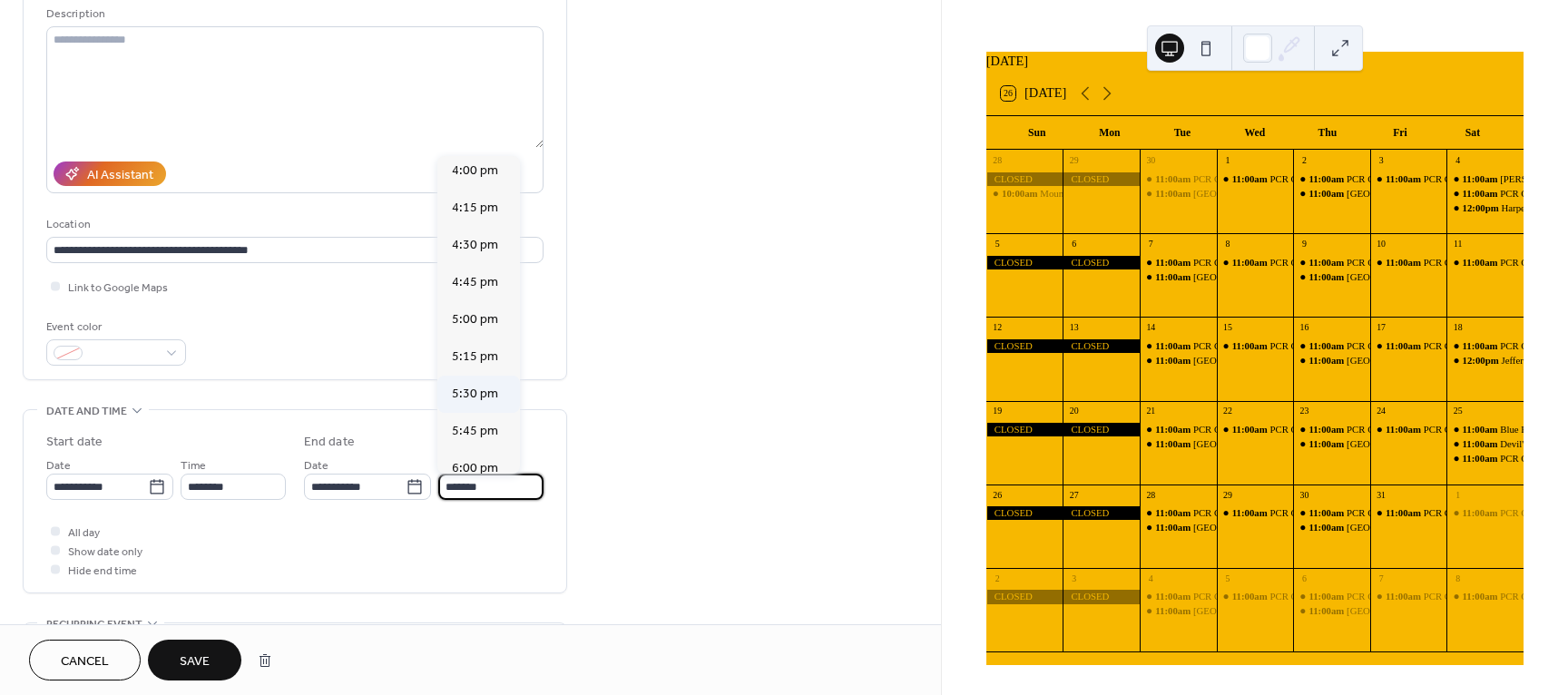 scroll, scrollTop: 888, scrollLeft: 0, axis: vertical 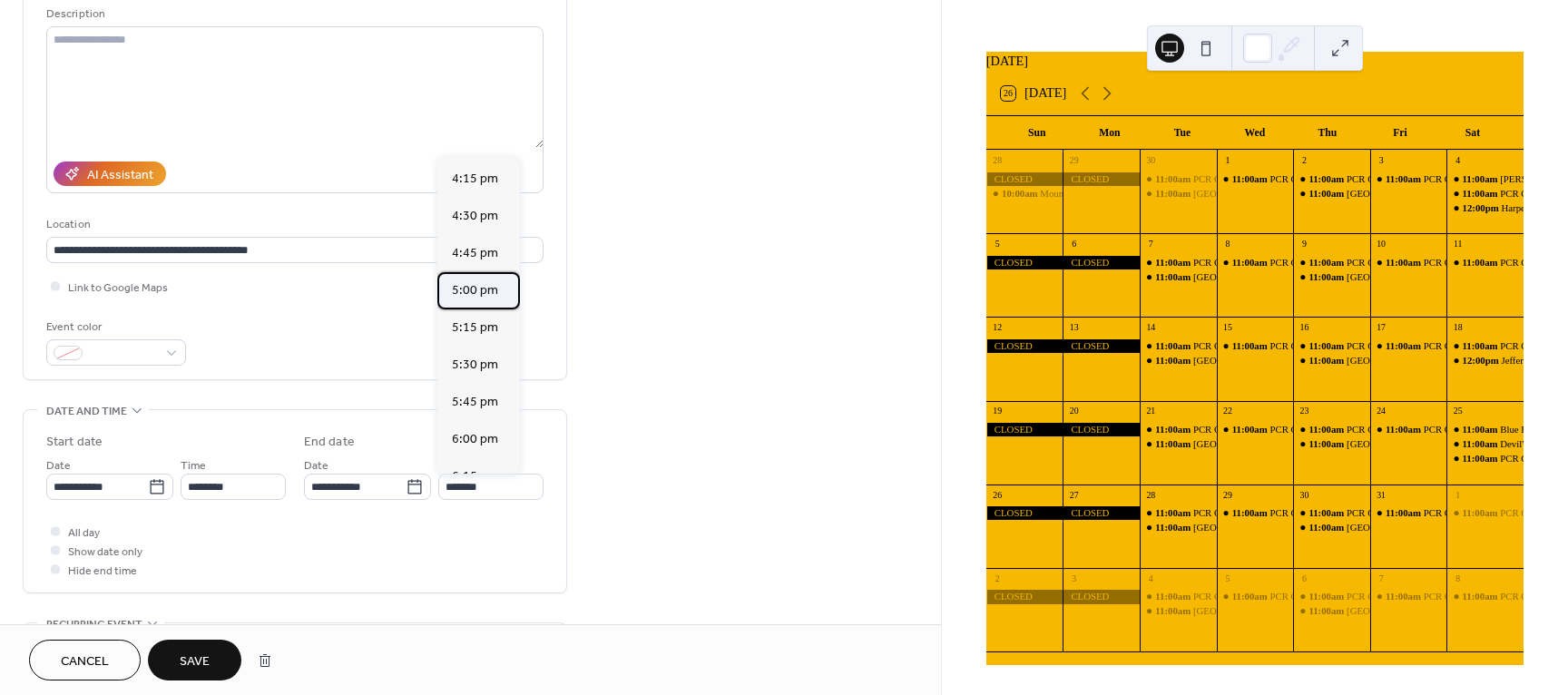 click on "5:00 pm" at bounding box center [475, 290] 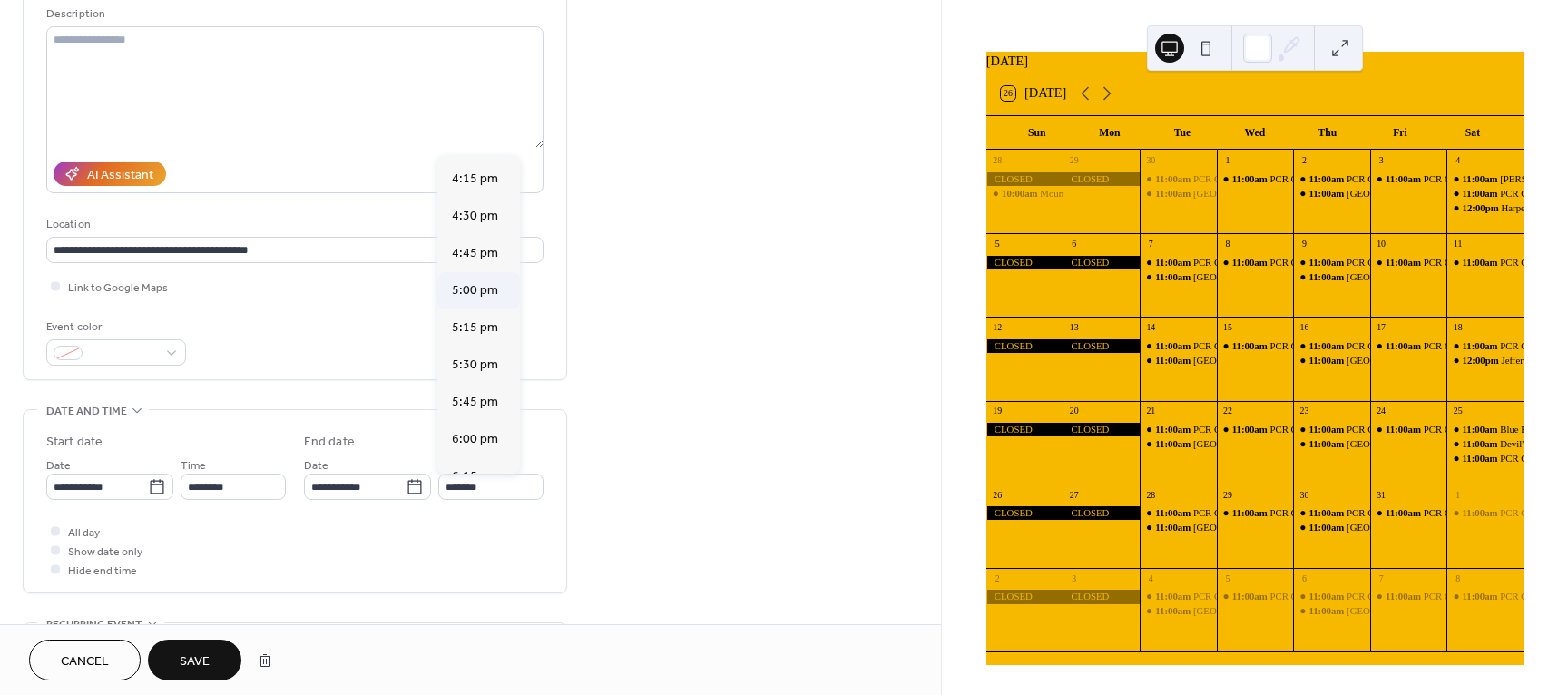 type on "*******" 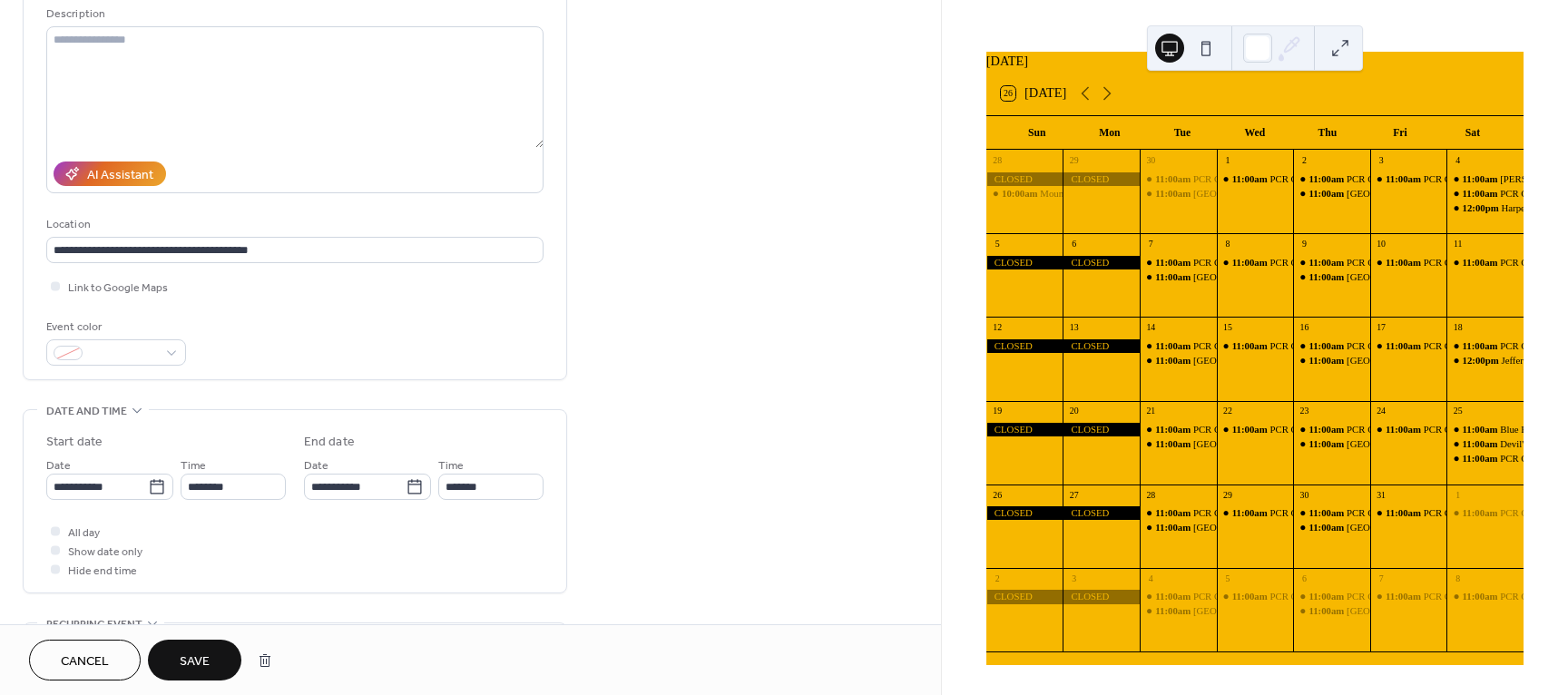 click on "Save" at bounding box center (194, 661) 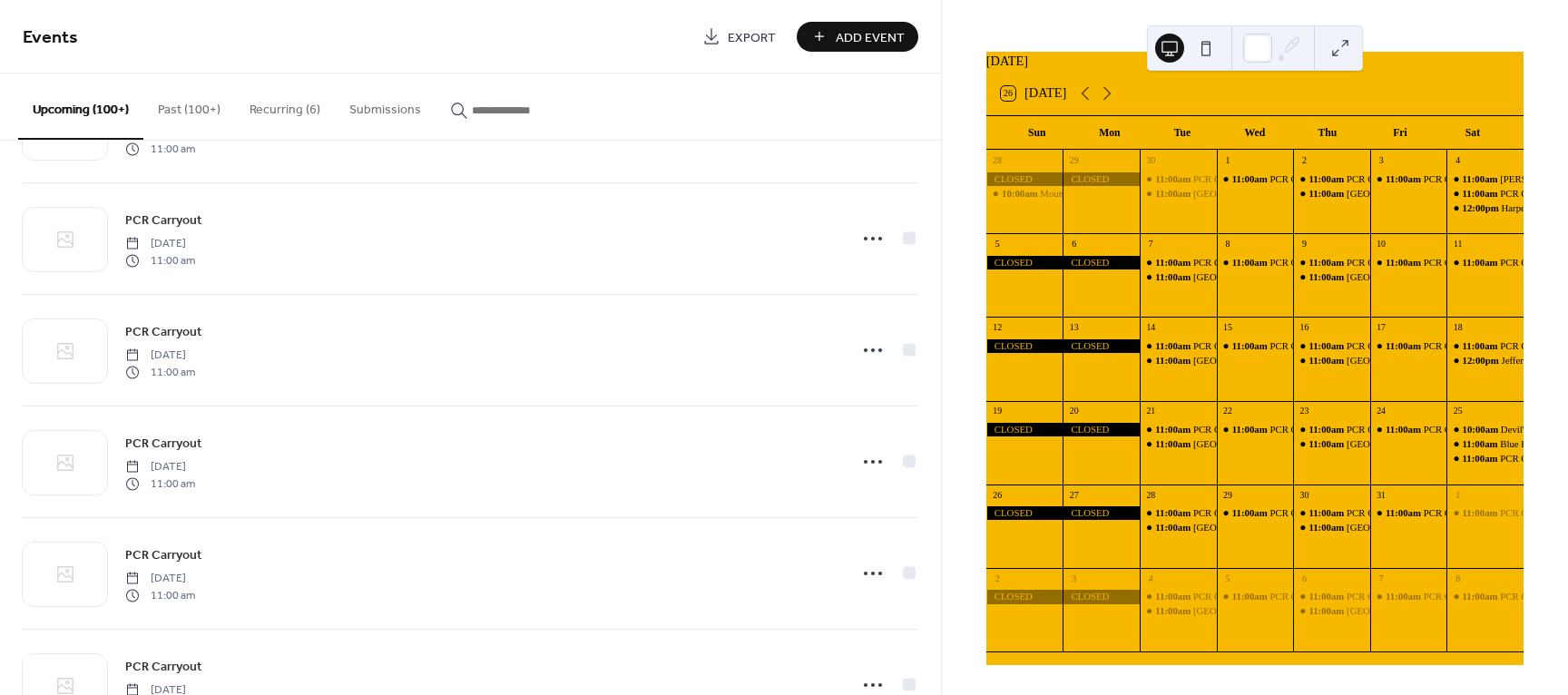scroll, scrollTop: 7674, scrollLeft: 0, axis: vertical 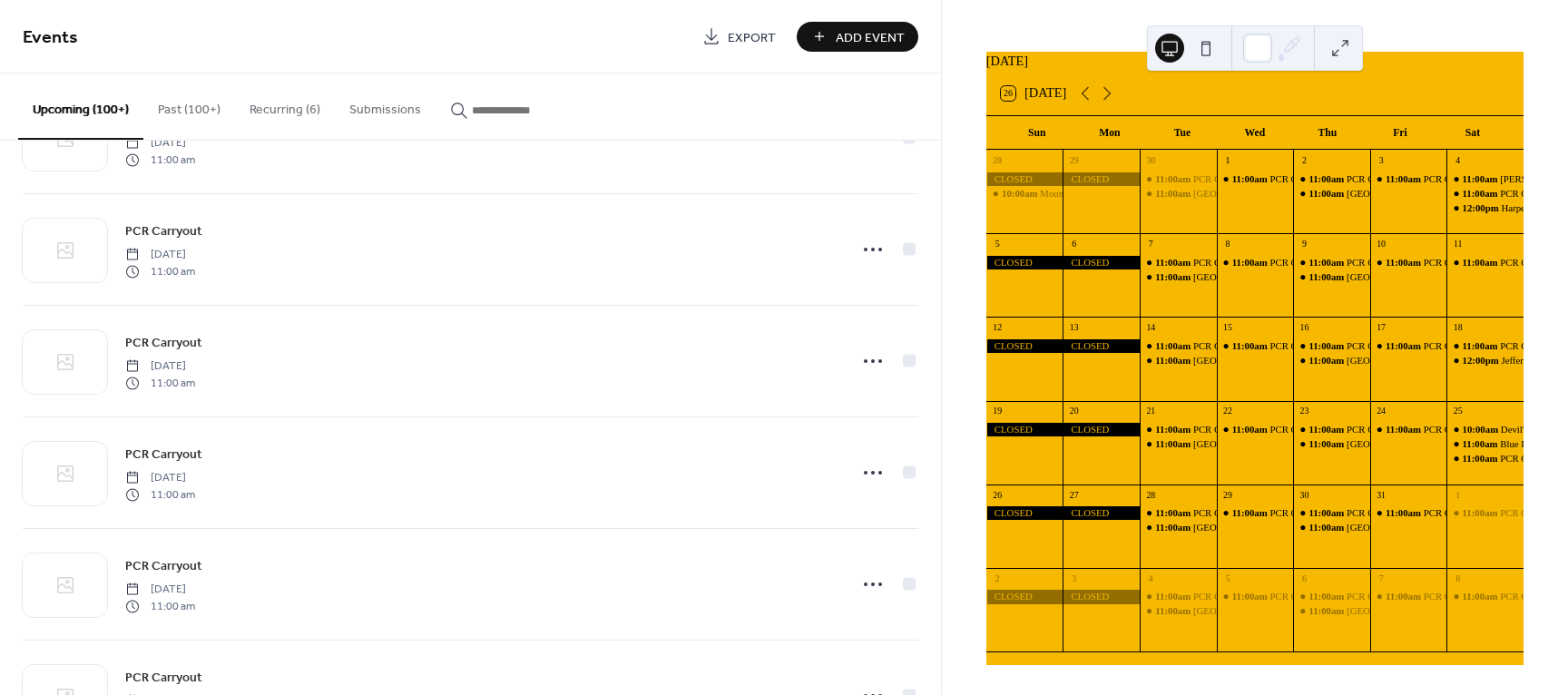 click on "Add Event" at bounding box center [870, 37] 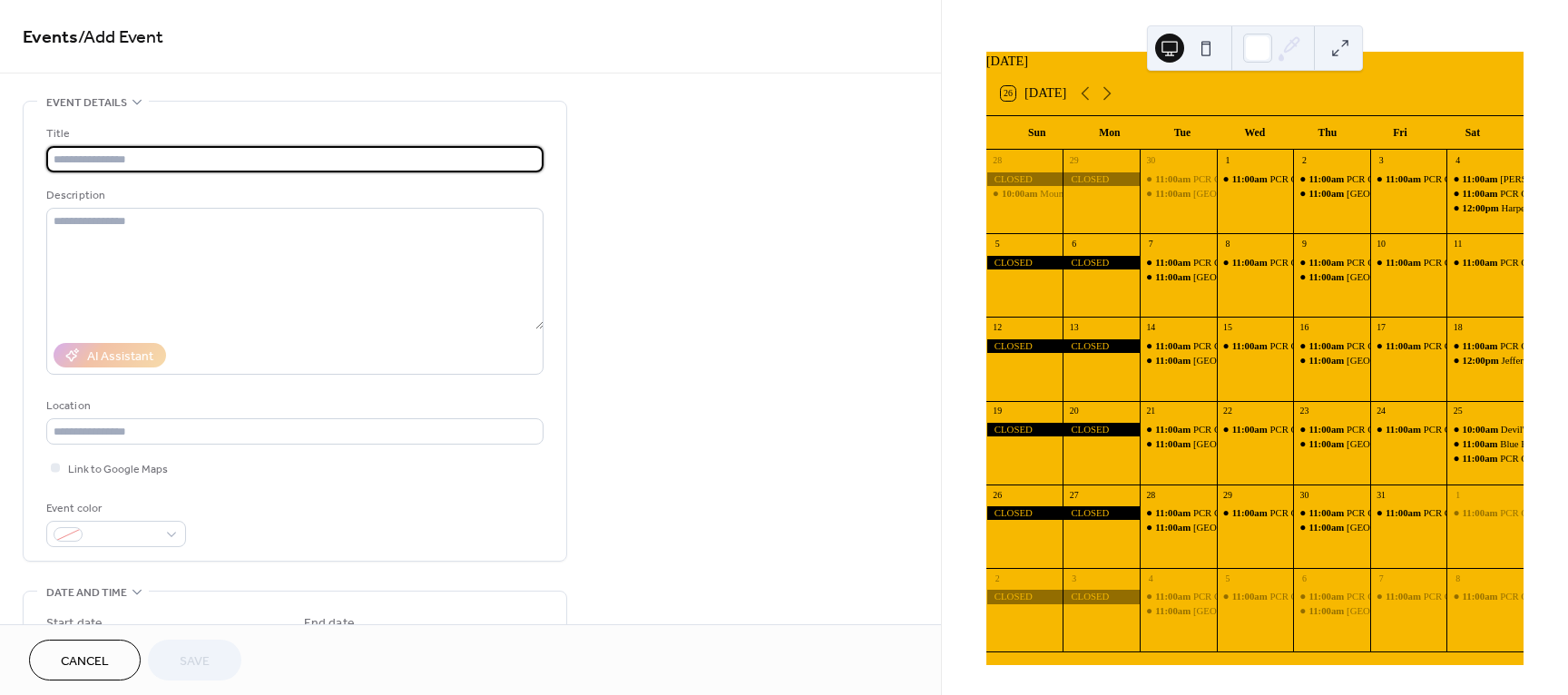 click on "Cancel" at bounding box center [84, 660] 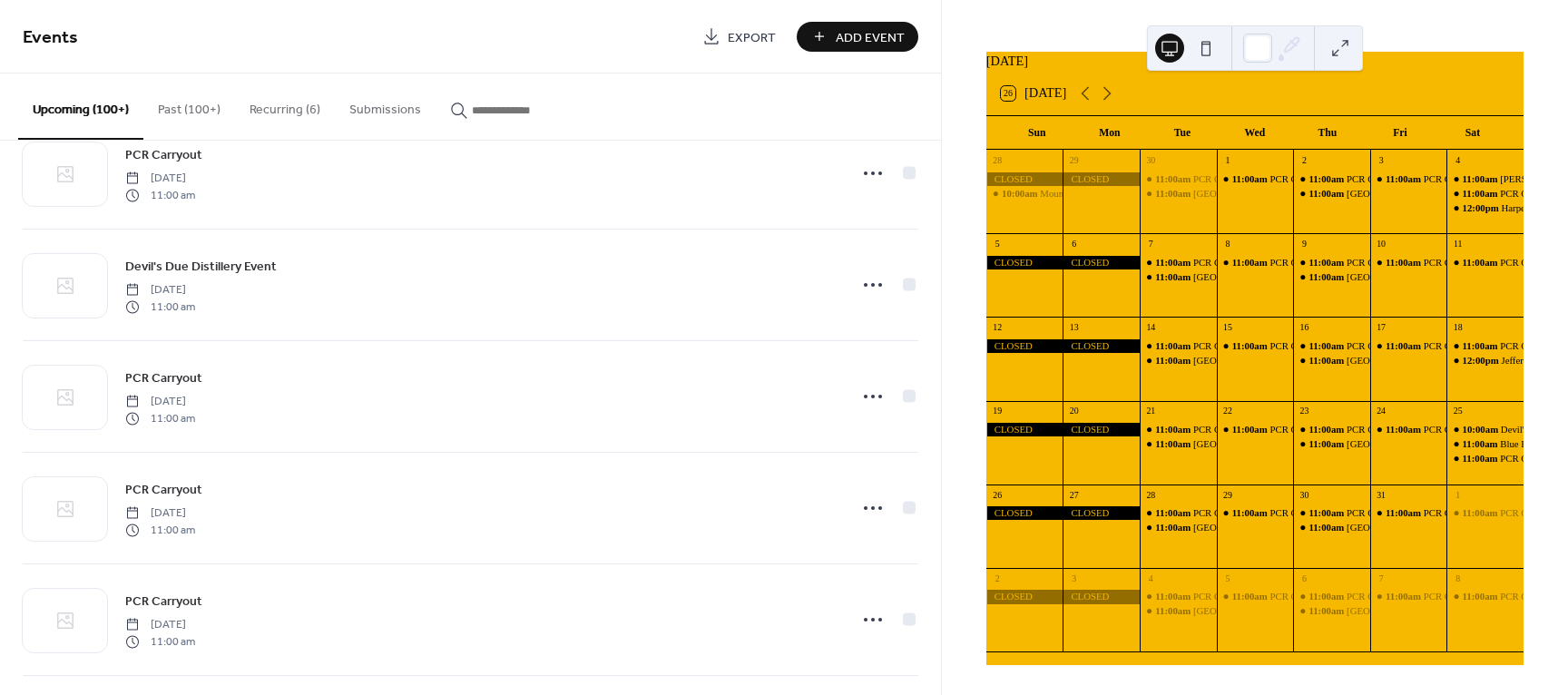 scroll, scrollTop: 10541, scrollLeft: 0, axis: vertical 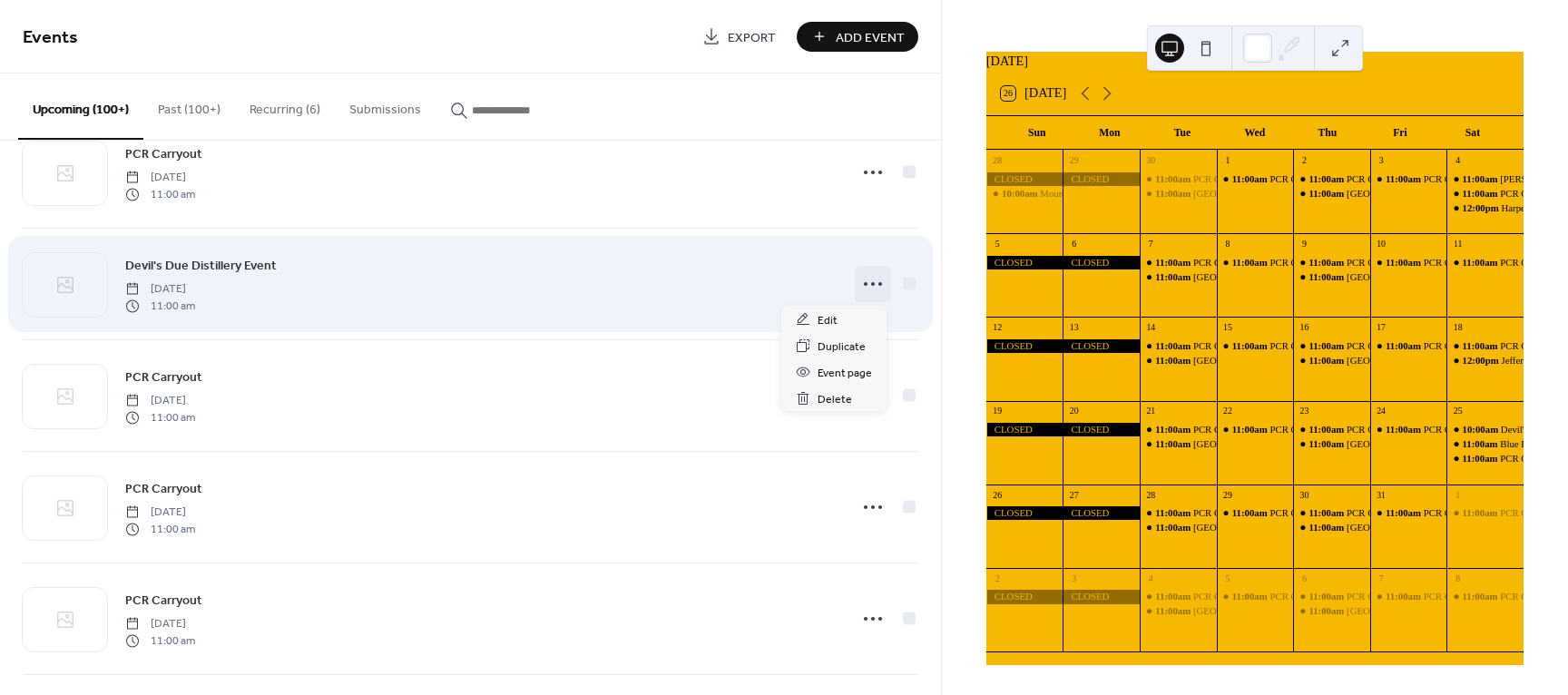 click 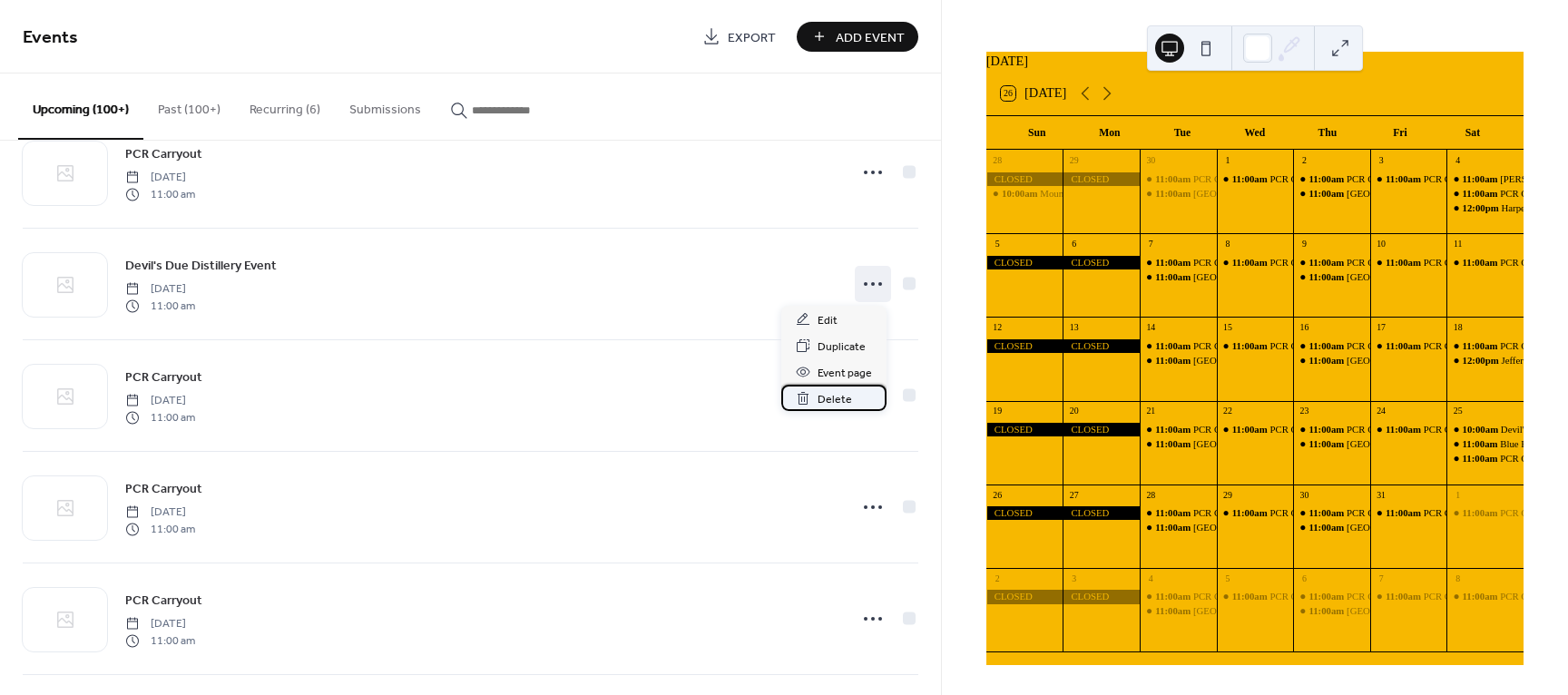 click on "Delete" at bounding box center (835, 399) 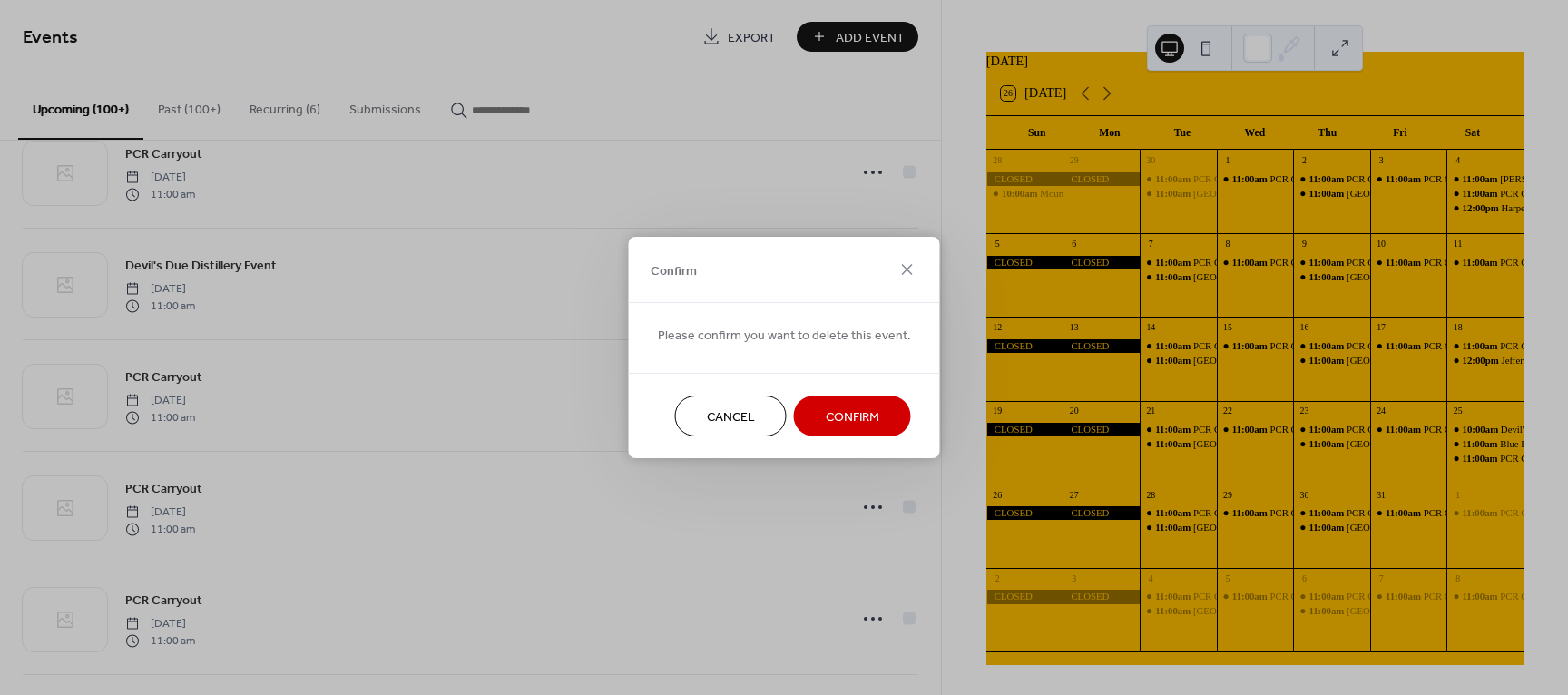 click on "Confirm" at bounding box center (852, 416) 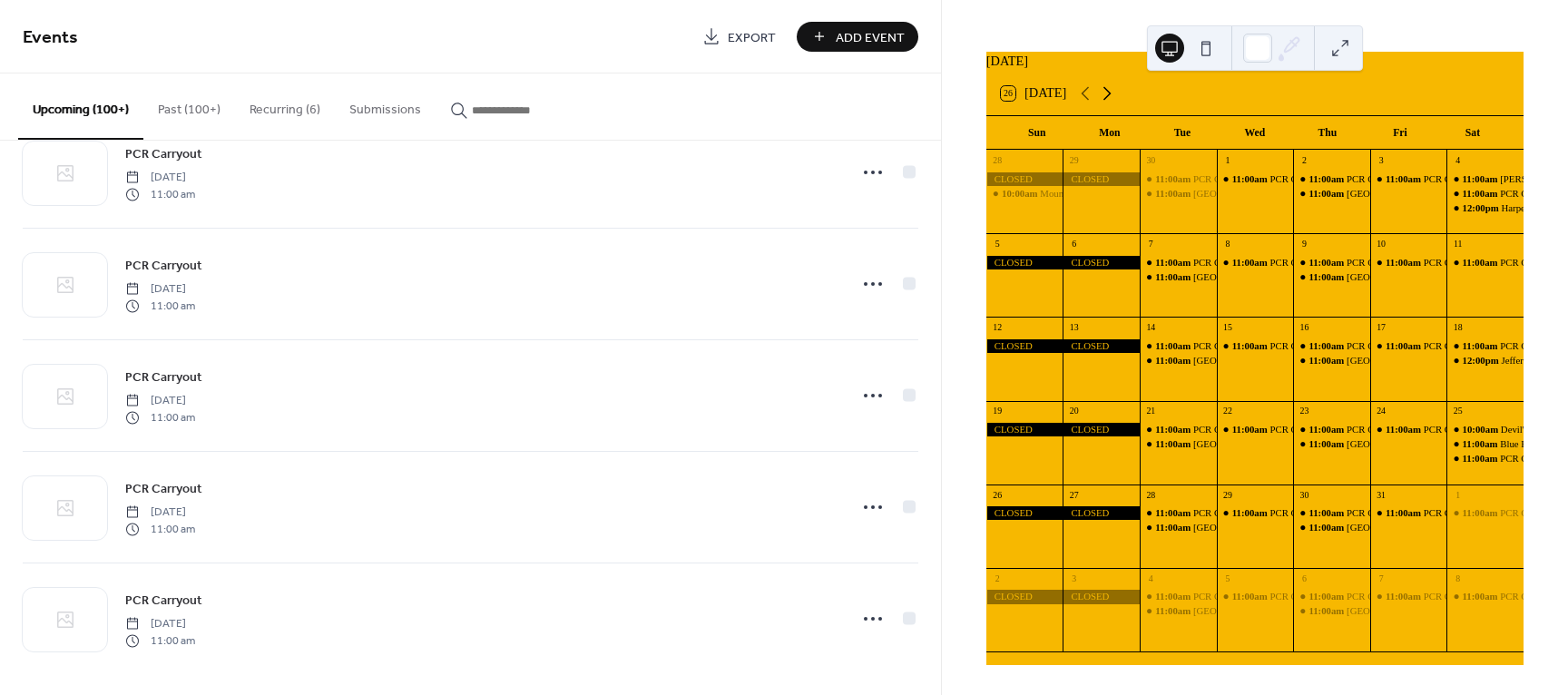 click 